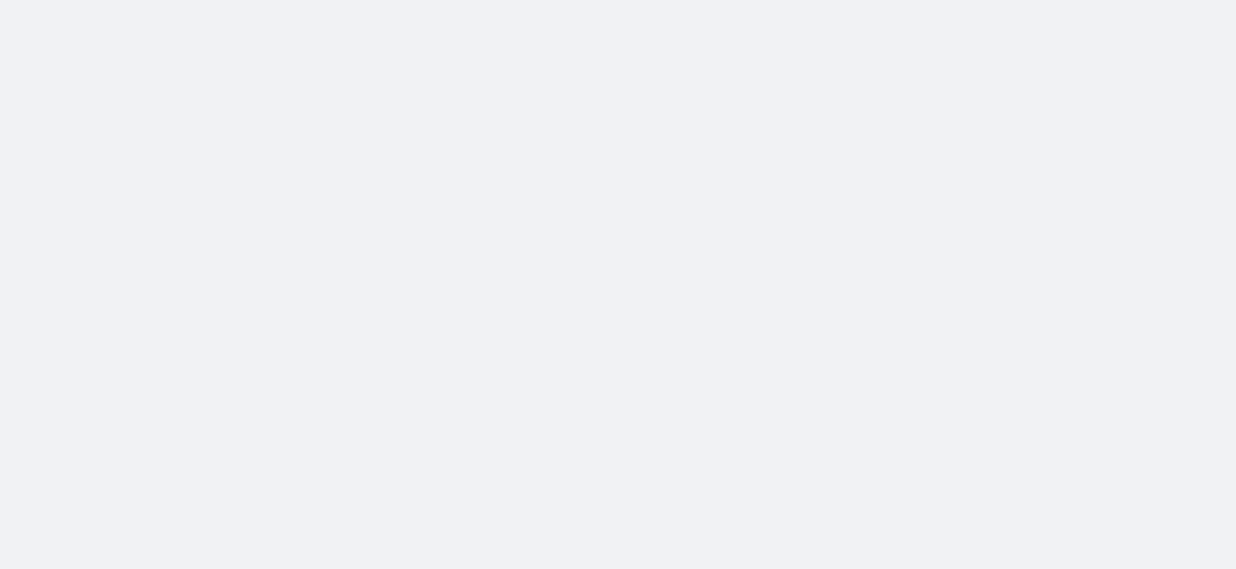 scroll, scrollTop: 0, scrollLeft: 0, axis: both 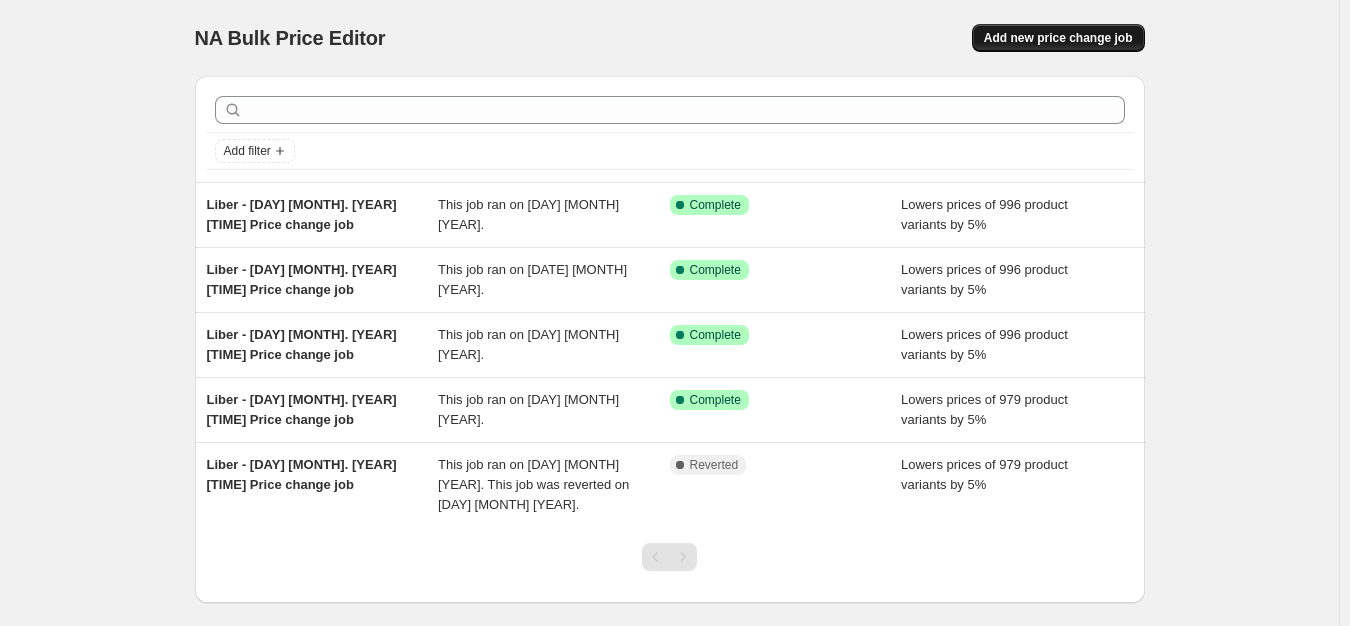 click on "Add new price change job" at bounding box center [1058, 38] 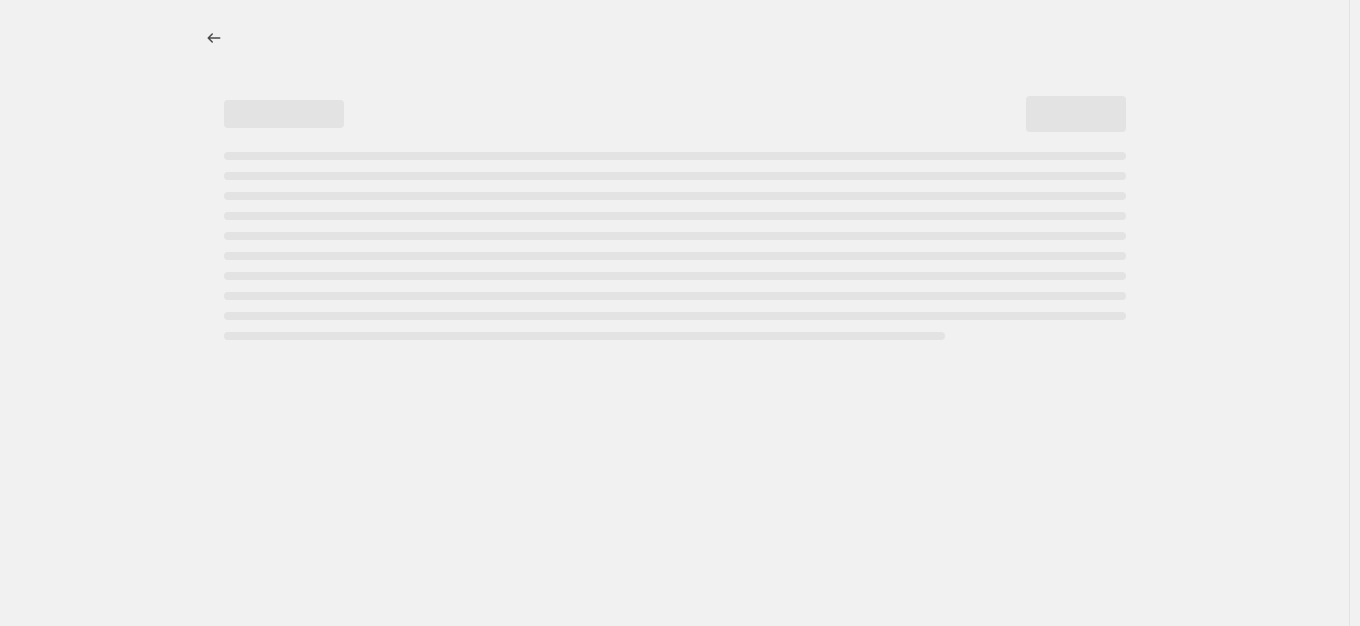select on "percentage" 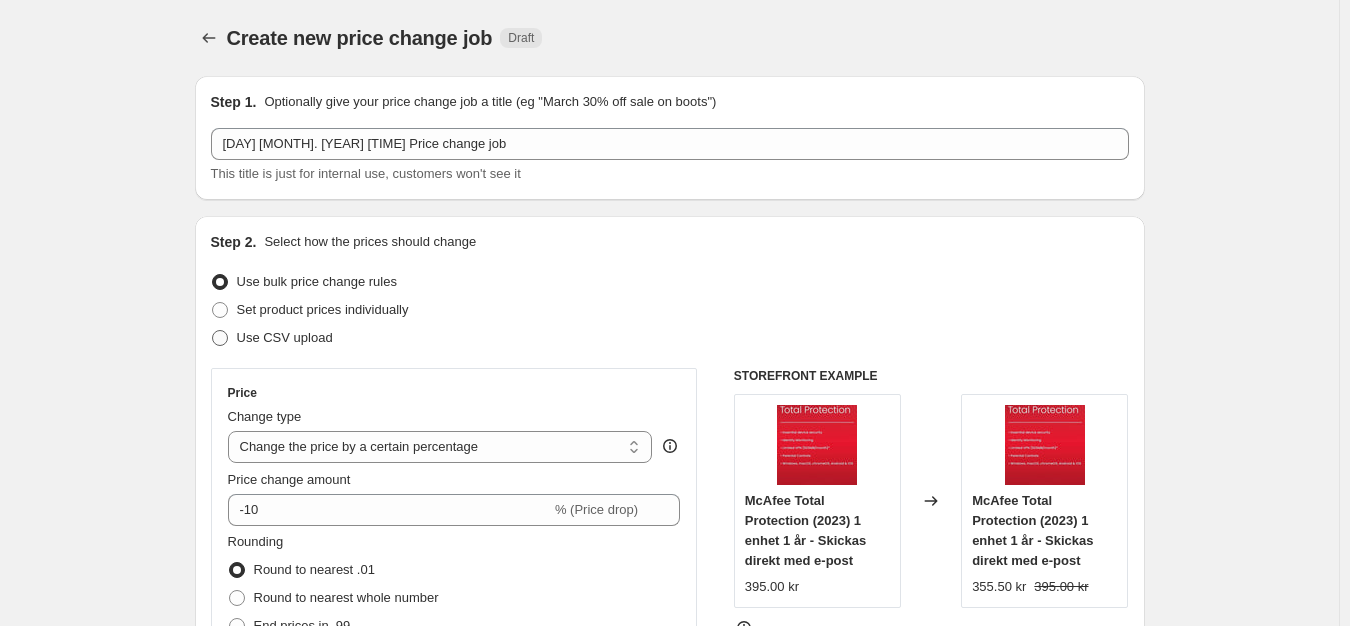 scroll, scrollTop: 100, scrollLeft: 0, axis: vertical 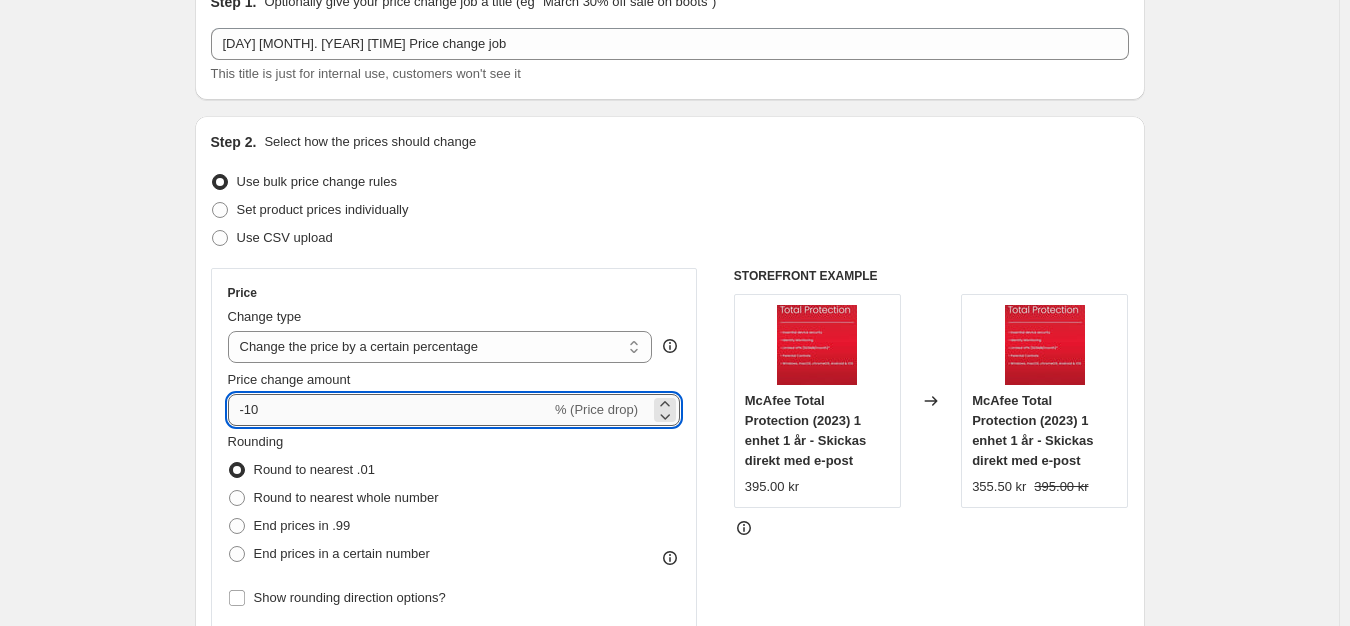 click on "-10" at bounding box center [389, 410] 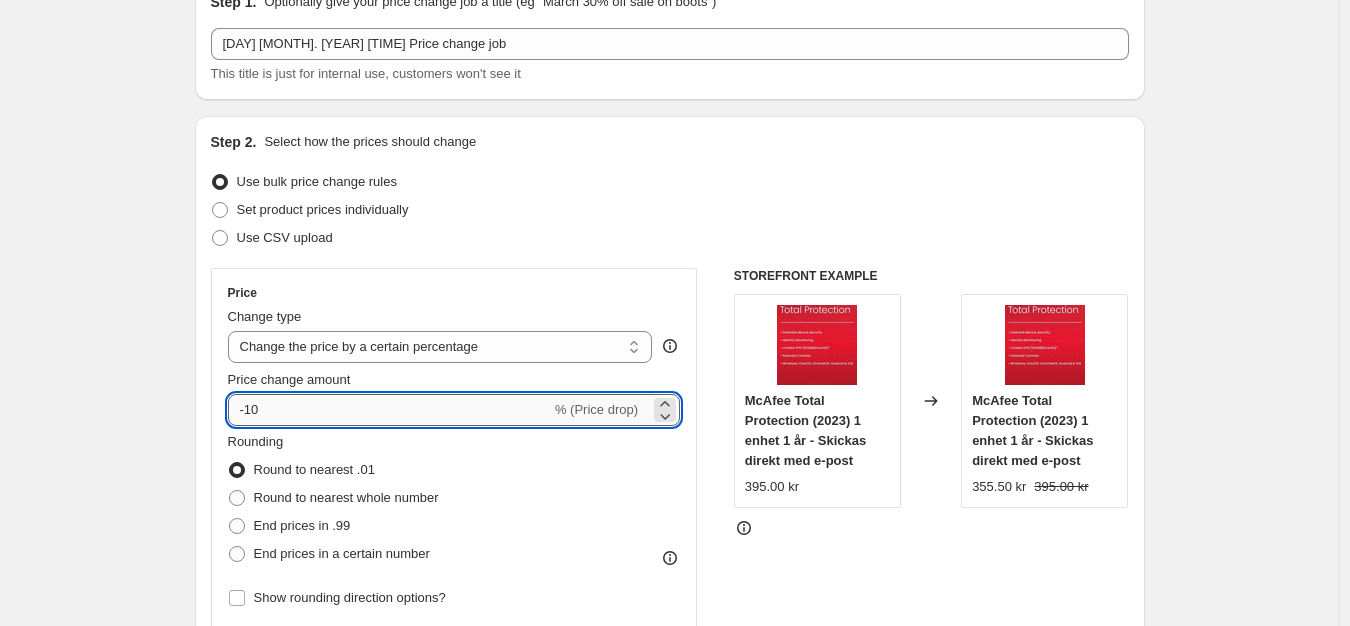 type on "-1" 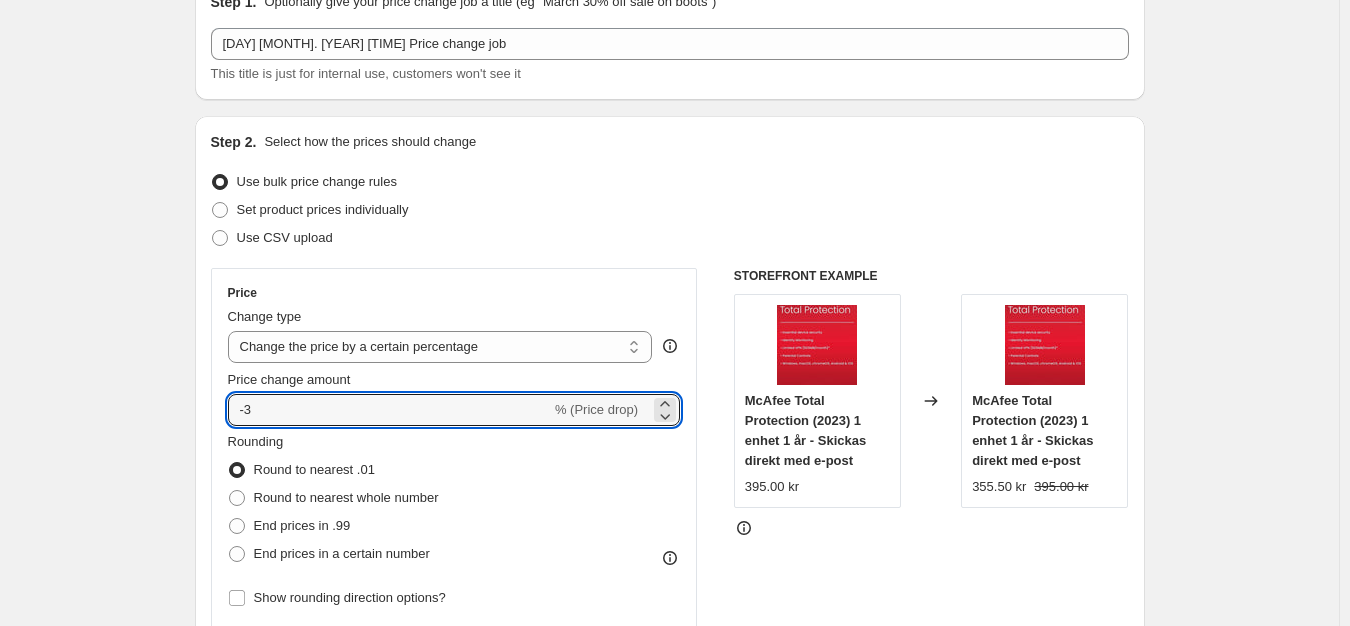 scroll, scrollTop: 0, scrollLeft: 0, axis: both 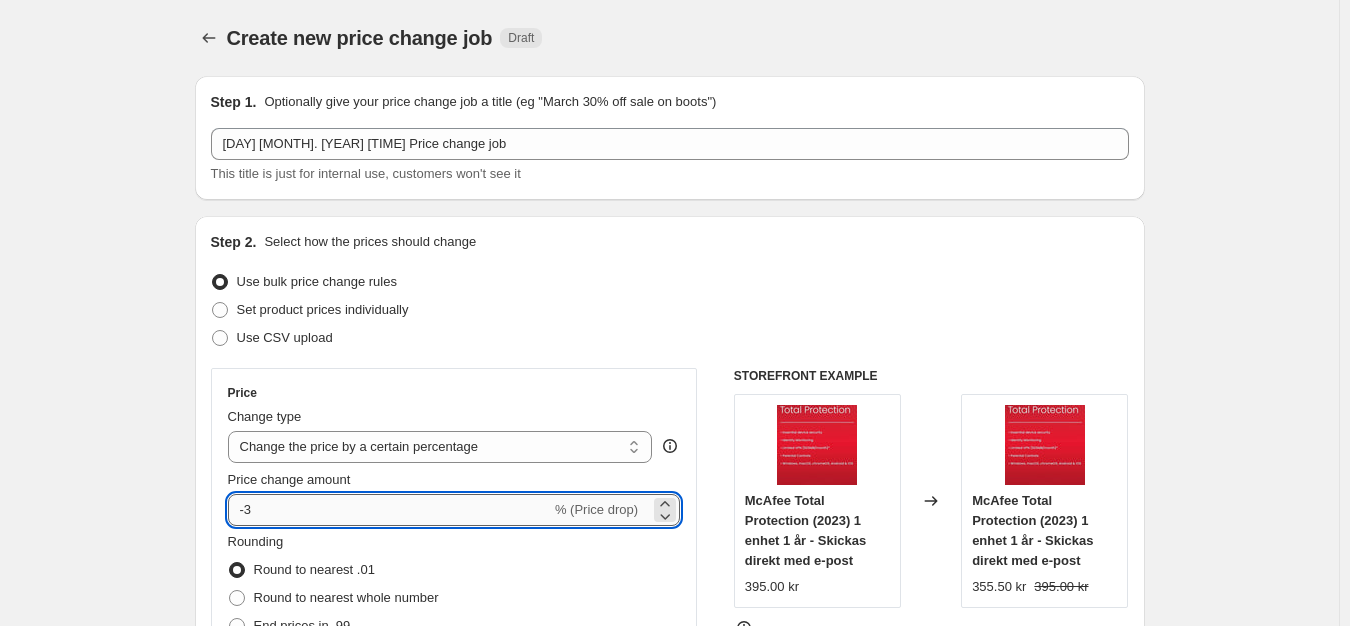 type on "-4" 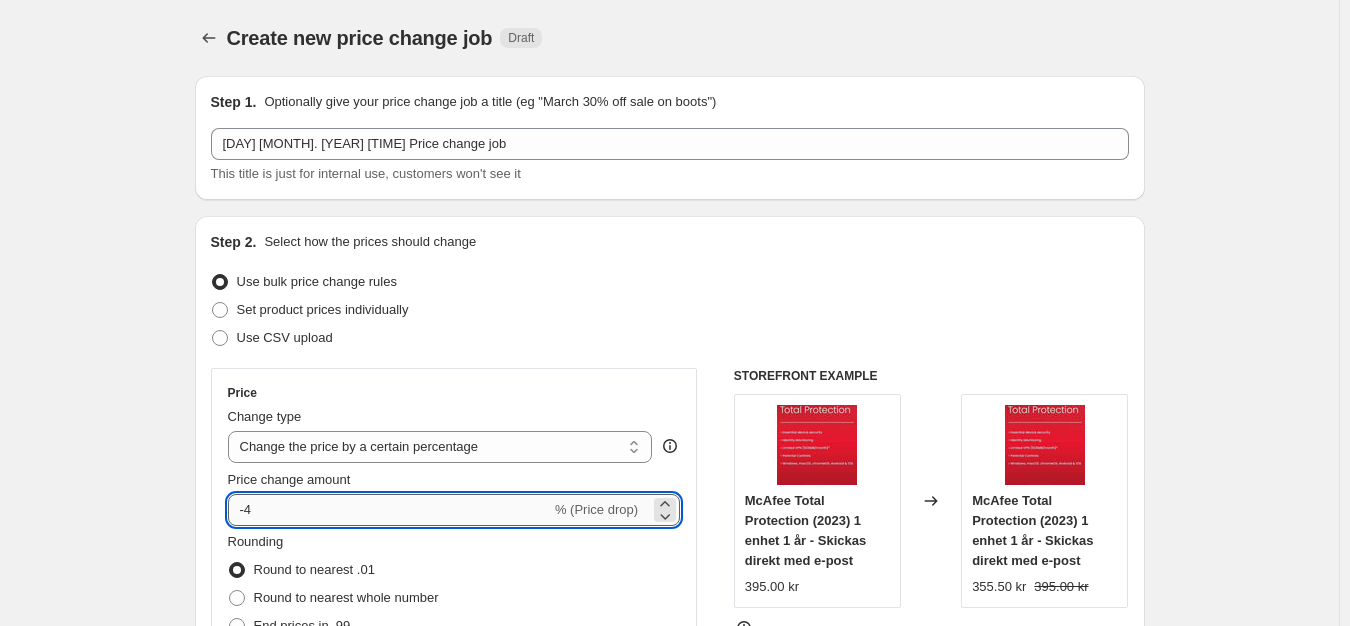 click on "-4" at bounding box center (389, 510) 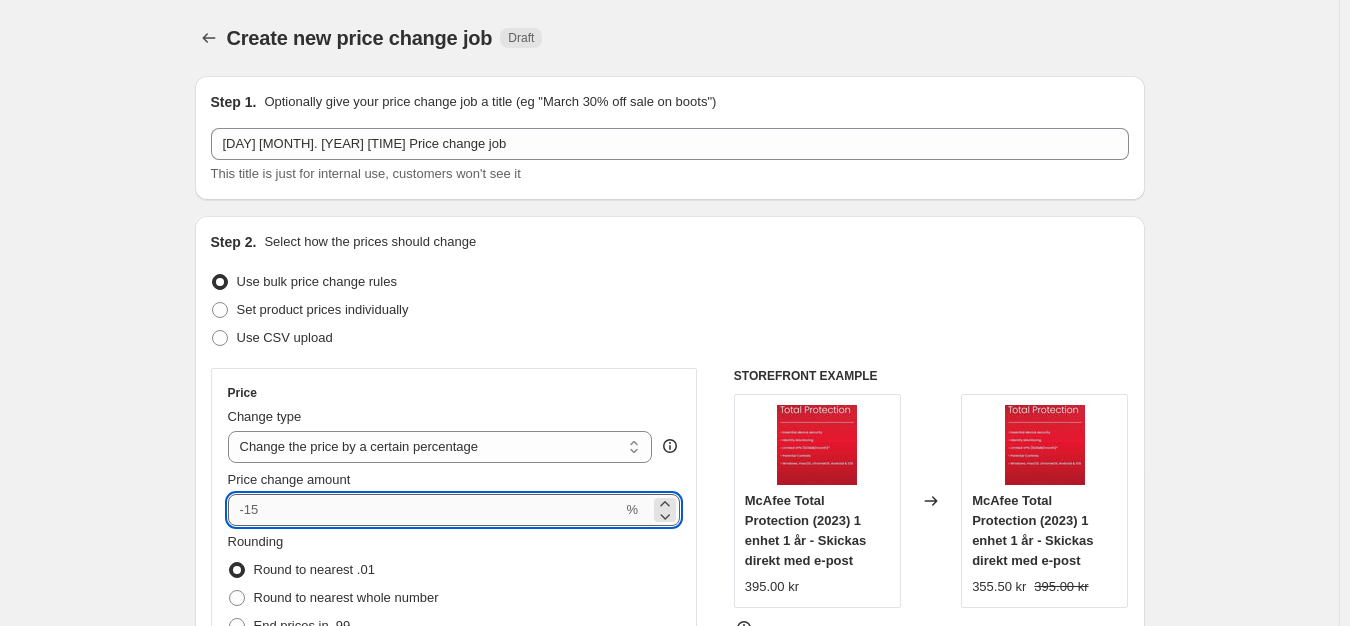 click on "Price change amount" at bounding box center (425, 510) 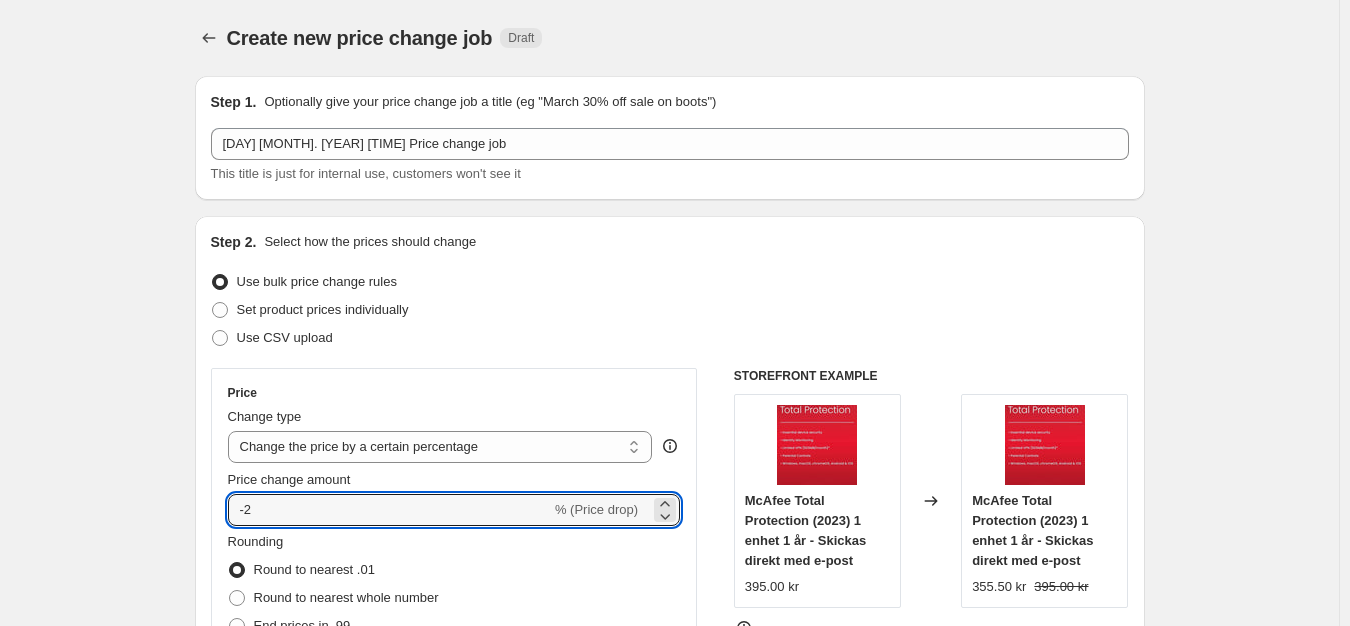 type on "-2" 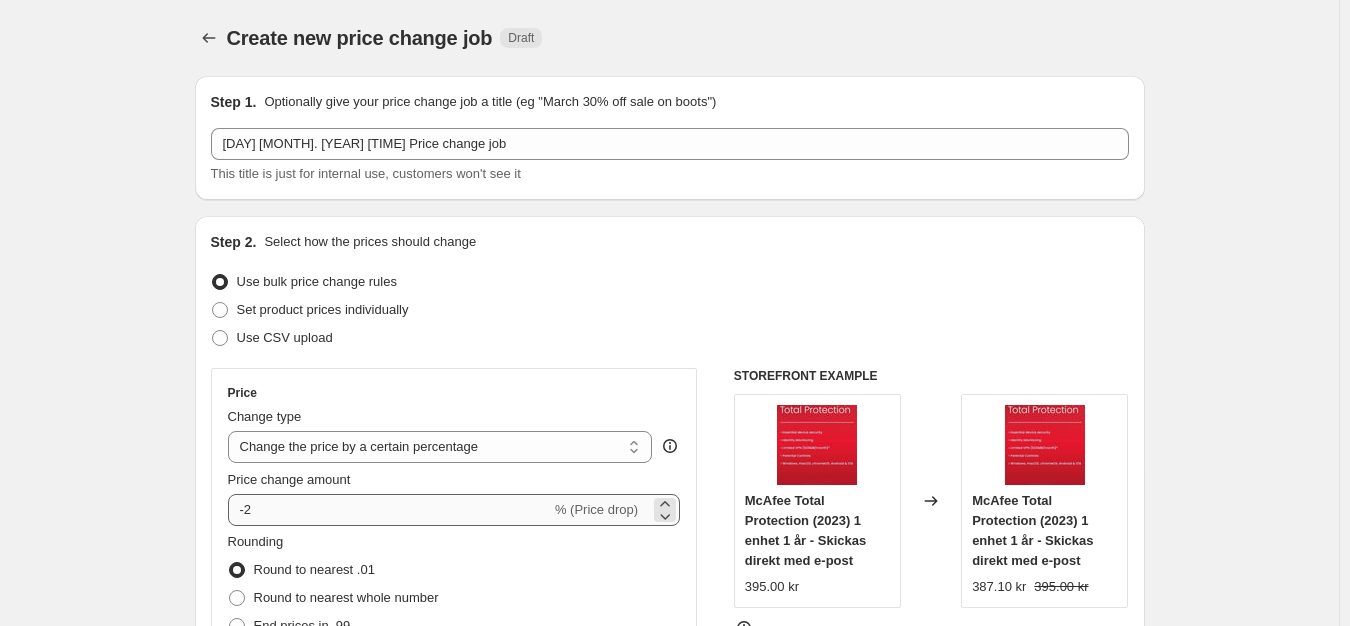 scroll, scrollTop: 100, scrollLeft: 0, axis: vertical 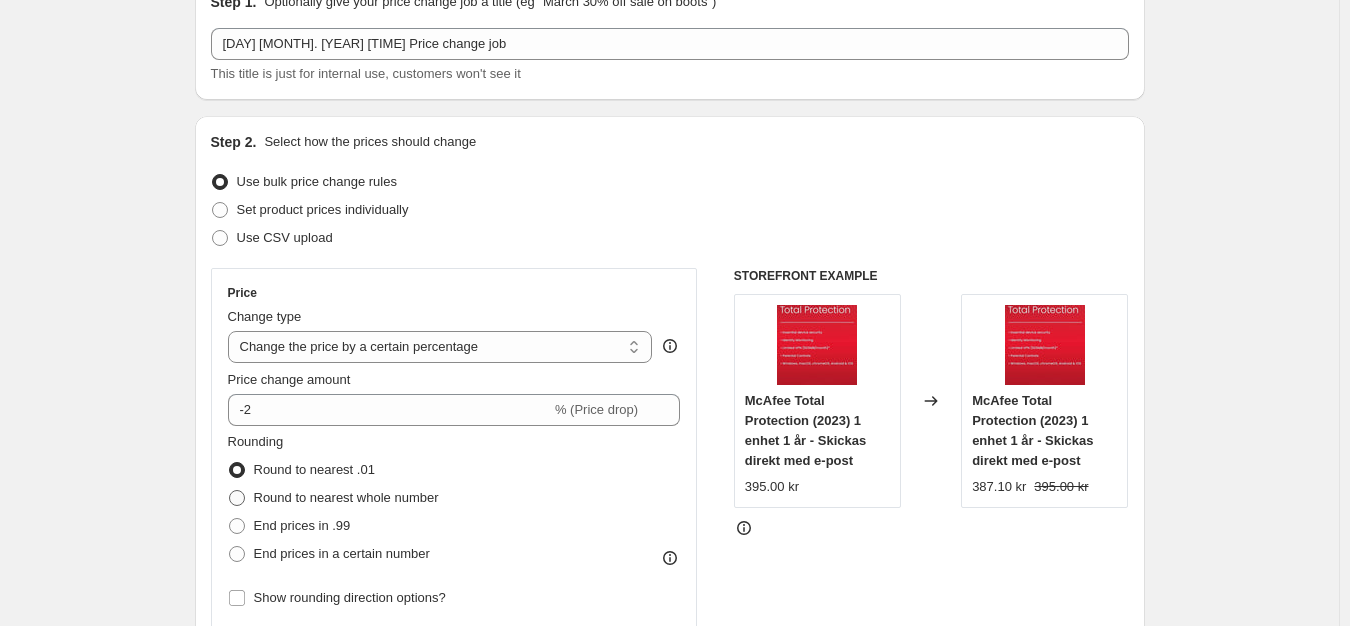 click at bounding box center (237, 498) 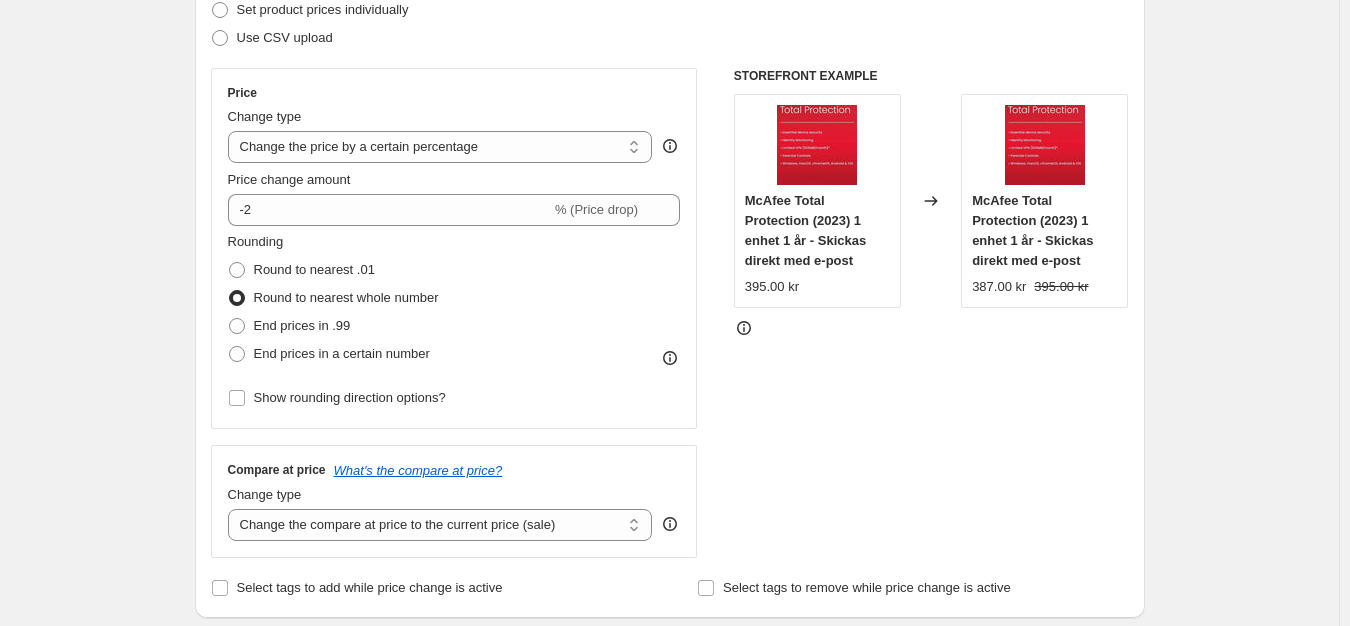 scroll, scrollTop: 400, scrollLeft: 0, axis: vertical 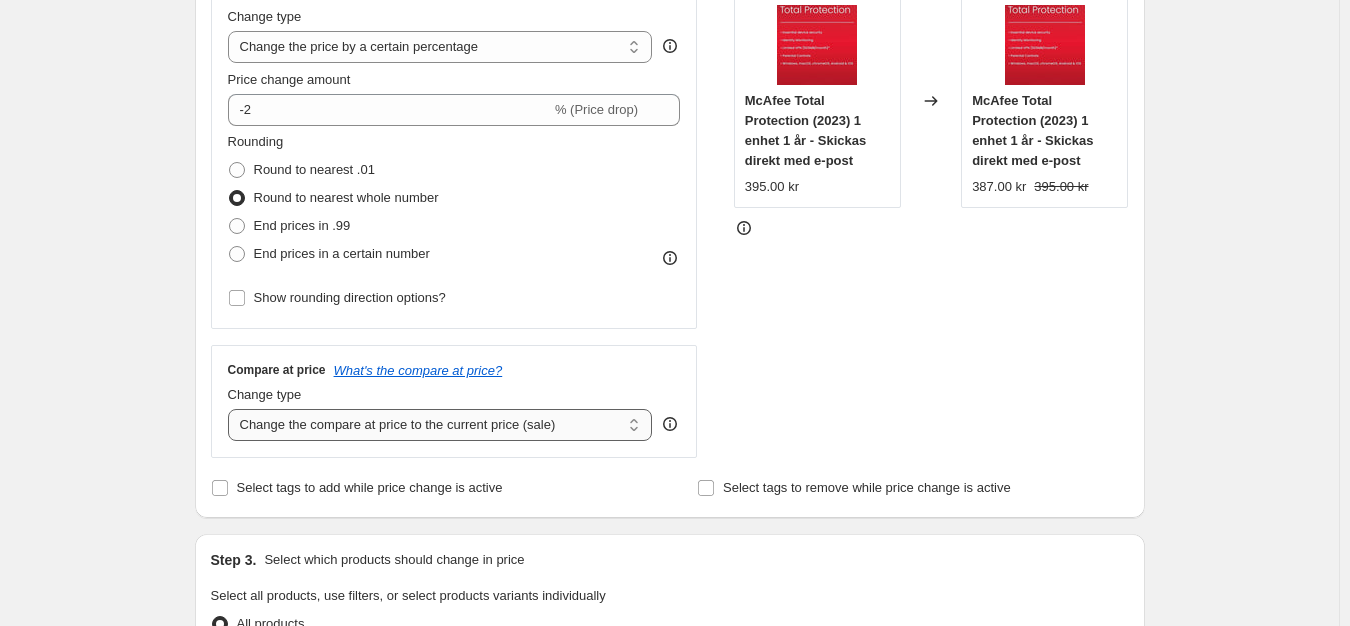 click on "Change the compare at price to the current price (sale) Change the compare at price to a certain amount Change the compare at price by a certain amount Change the compare at price by a certain percentage Change the compare at price by a certain amount relative to the actual price Change the compare at price by a certain percentage relative to the actual price Don't change the compare at price Remove the compare at price" at bounding box center [440, 425] 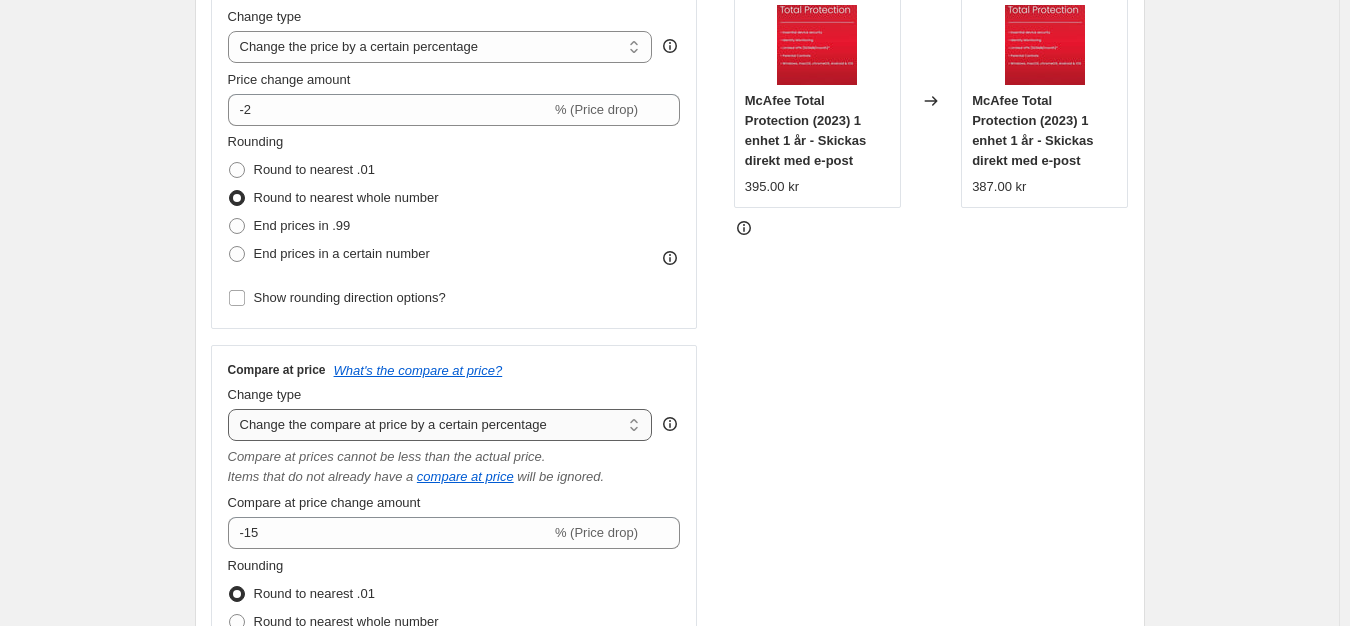 click on "Change the compare at price to the current price (sale) Change the compare at price to a certain amount Change the compare at price by a certain amount Change the compare at price by a certain percentage Change the compare at price by a certain amount relative to the actual price Change the compare at price by a certain percentage relative to the actual price Don't change the compare at price Remove the compare at price" at bounding box center (440, 425) 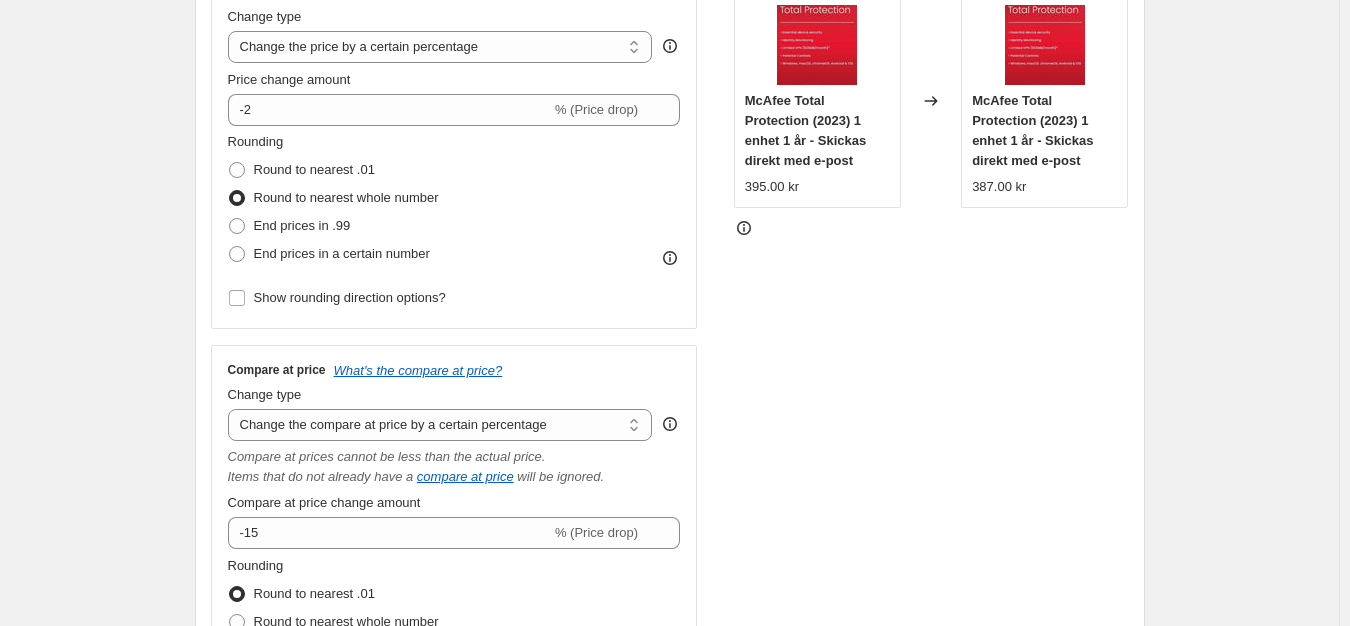 select on "no_change" 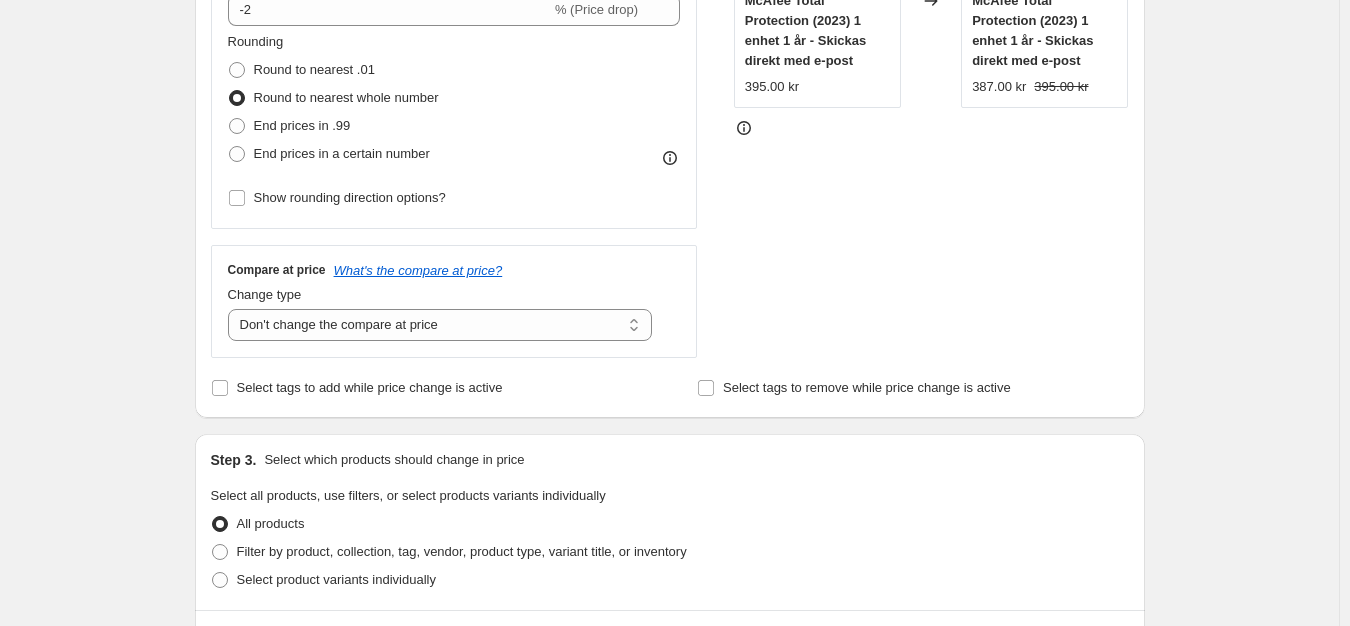 scroll, scrollTop: 600, scrollLeft: 0, axis: vertical 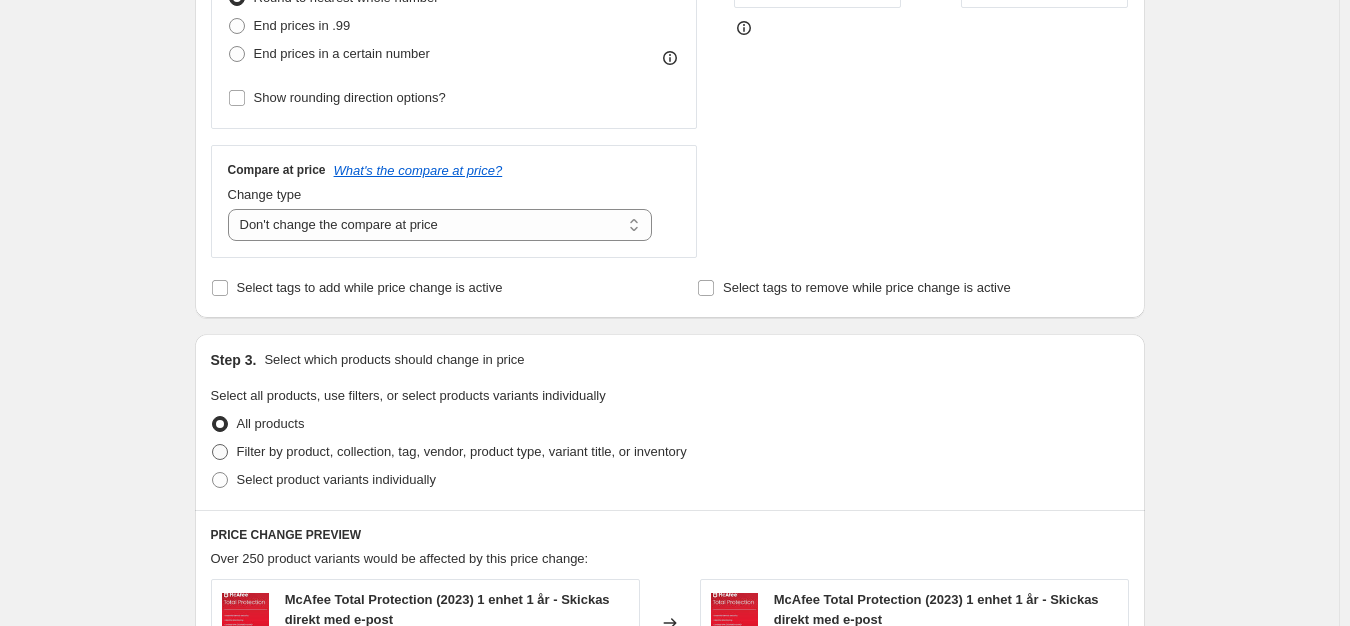 click on "Filter by product, collection, tag, vendor, product type, variant title, or inventory" at bounding box center (462, 451) 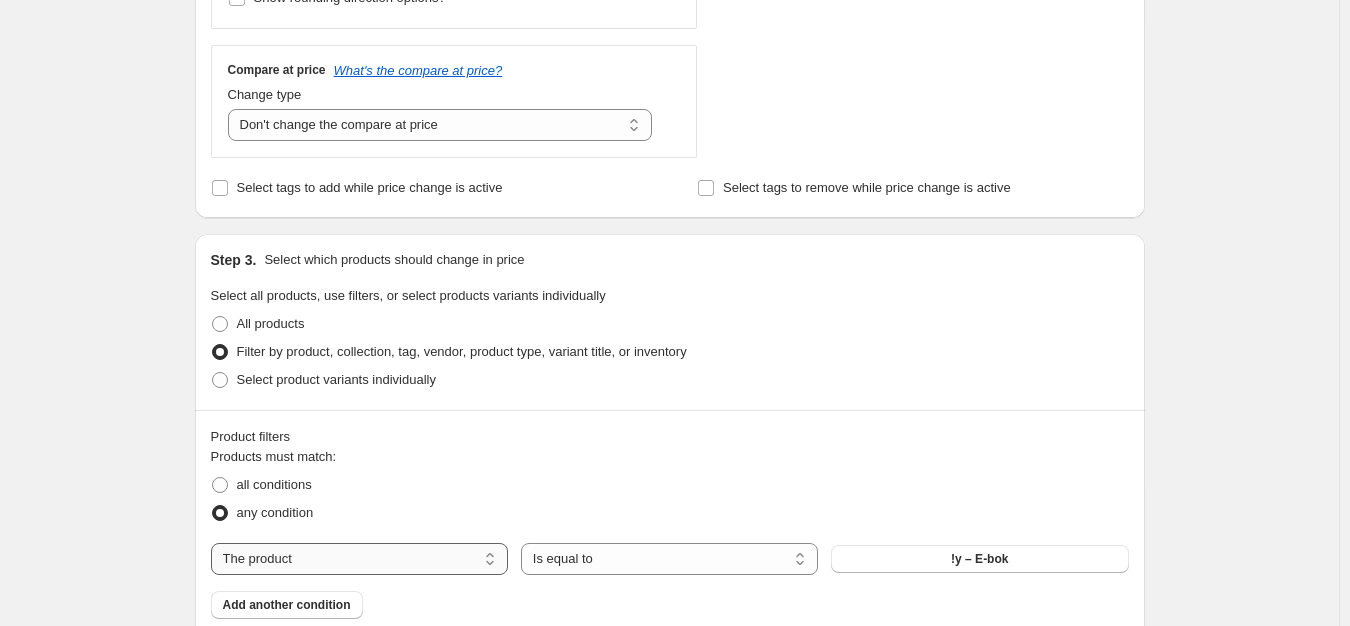 scroll, scrollTop: 800, scrollLeft: 0, axis: vertical 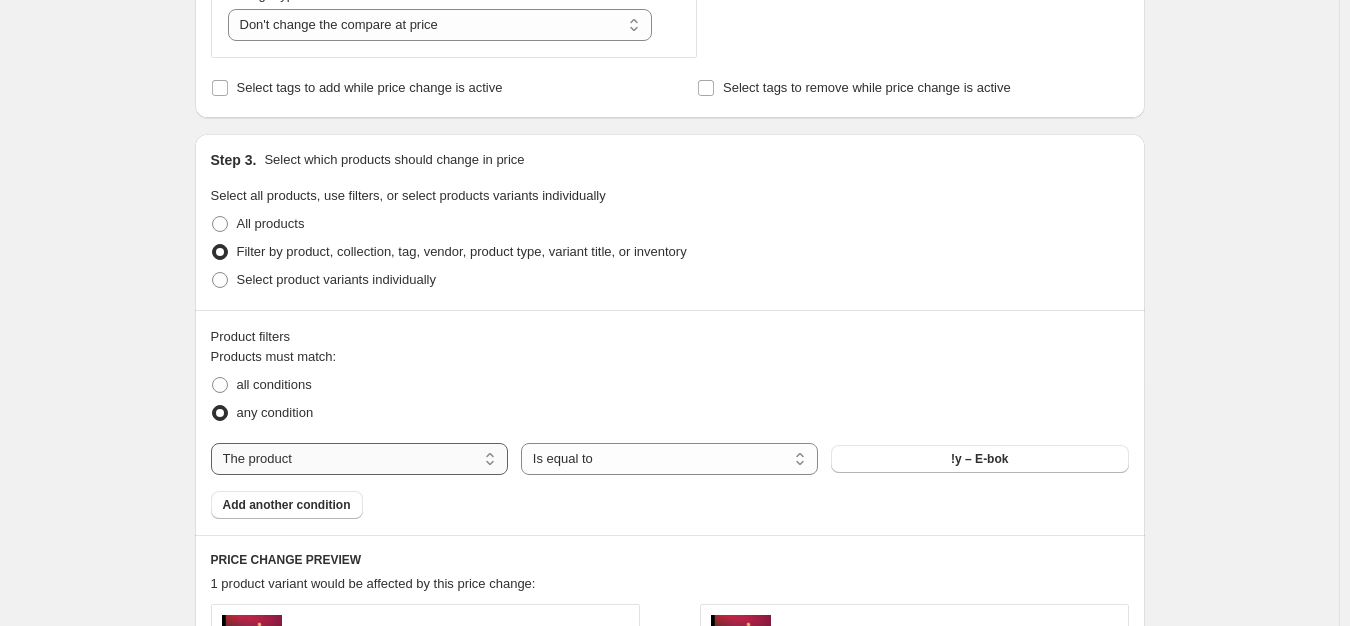 click on "The product The product's collection The product's tag The product's vendor The product's type The product's status The variant's title Inventory quantity" at bounding box center (359, 459) 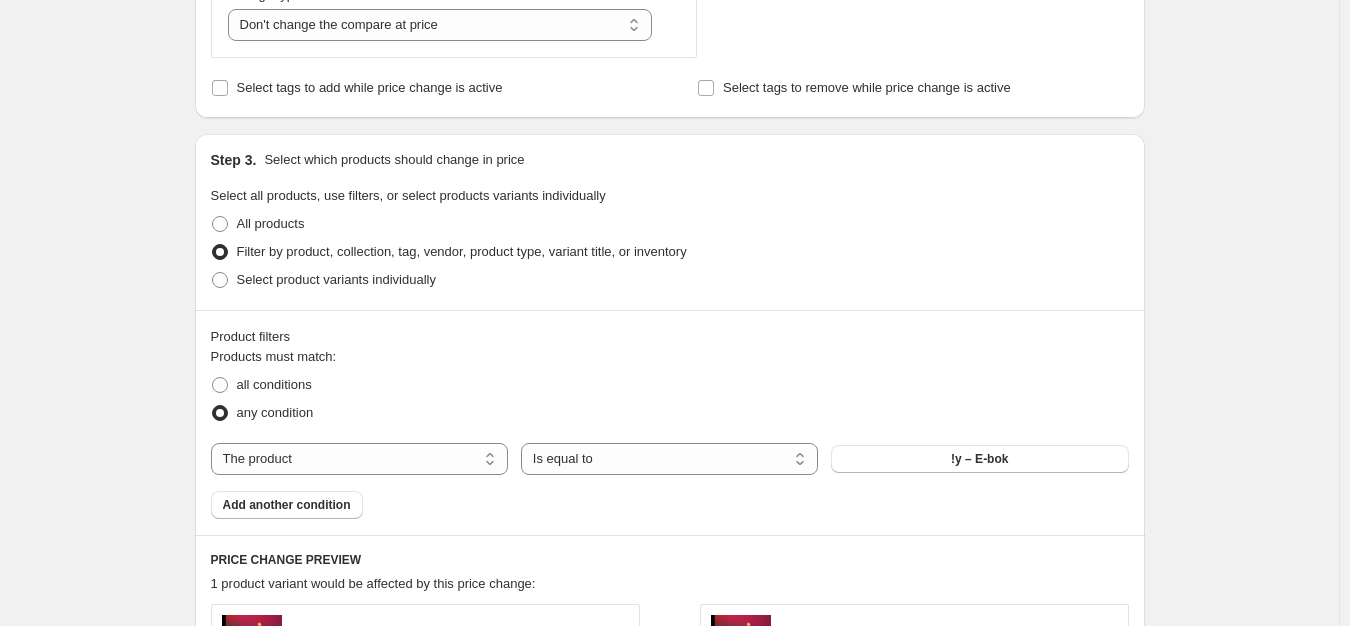 select on "vendor" 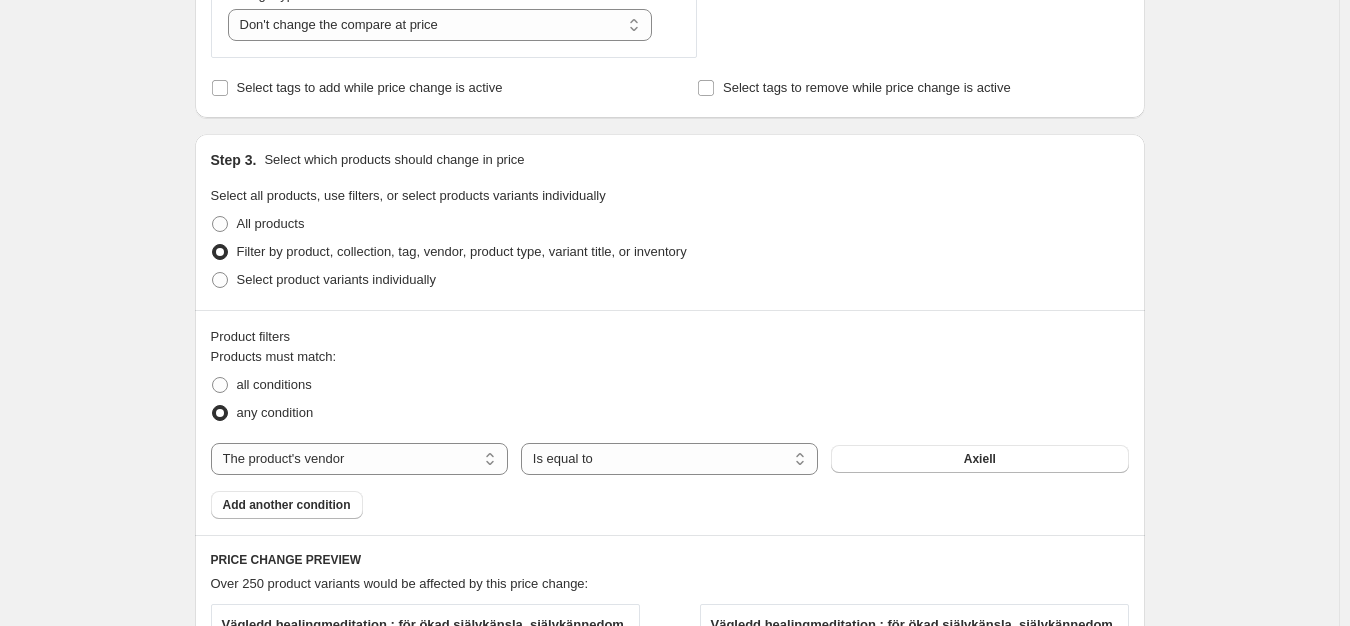 scroll, scrollTop: 900, scrollLeft: 0, axis: vertical 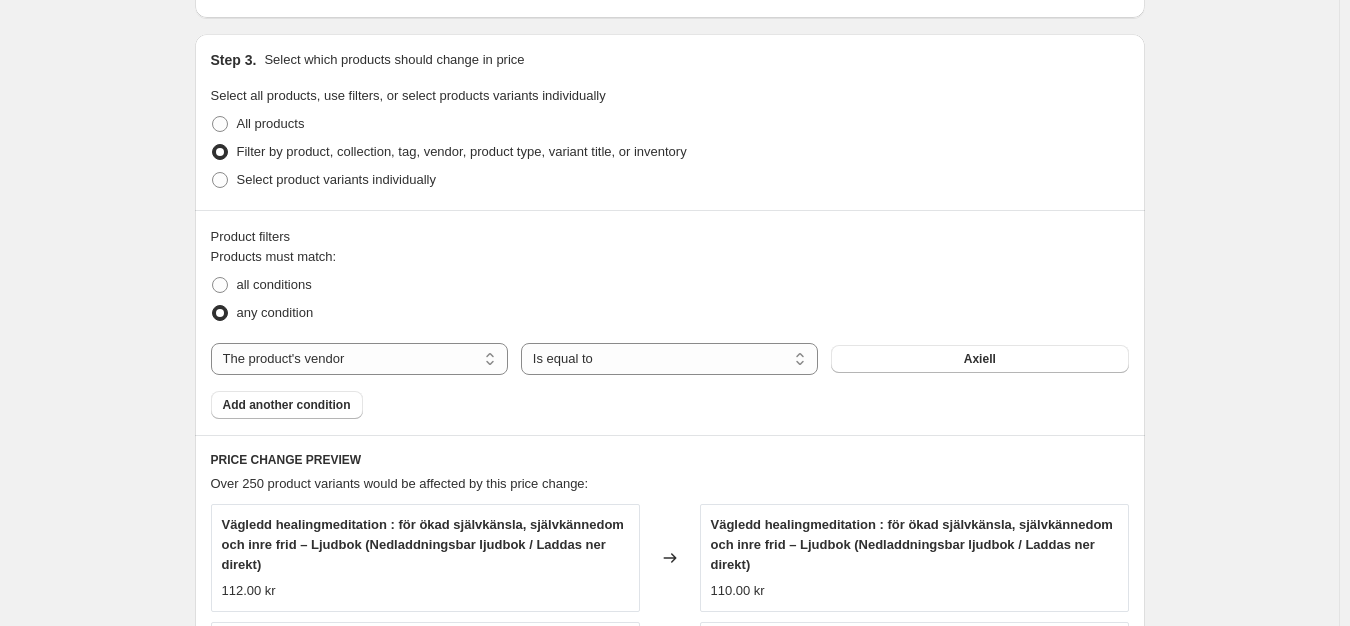 click on "PRICE CHANGE PREVIEW" at bounding box center (670, 460) 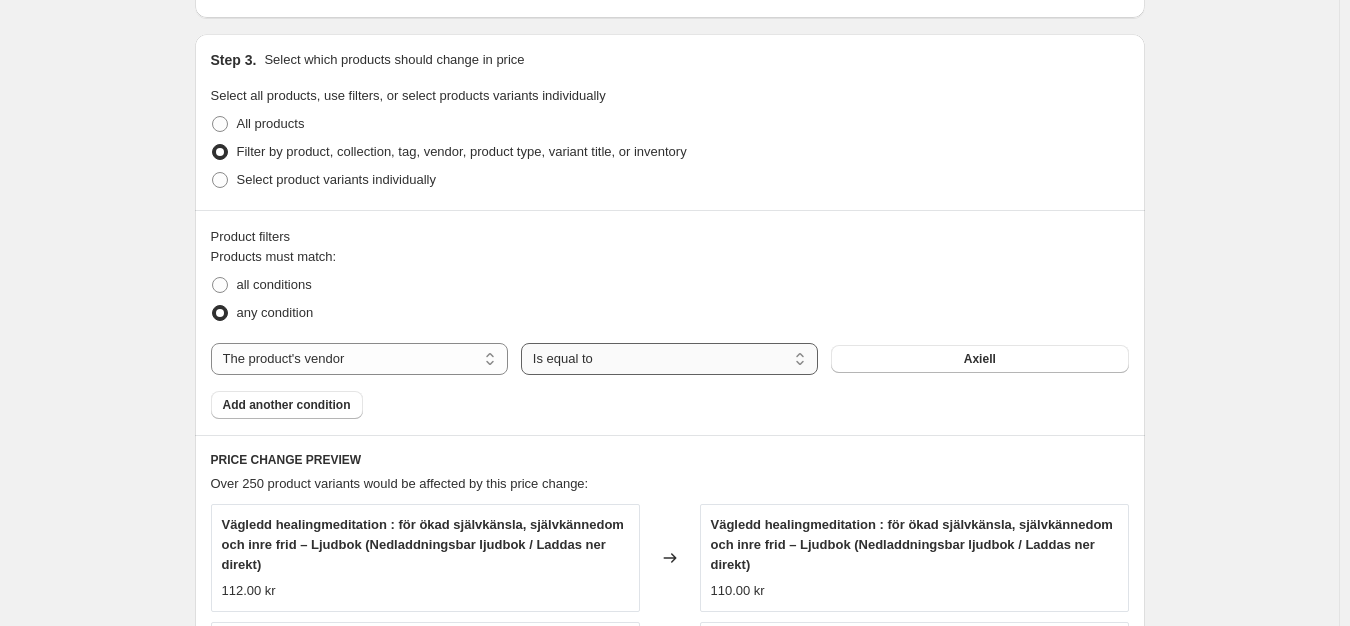 click on "Is equal to Is not equal to" at bounding box center (669, 359) 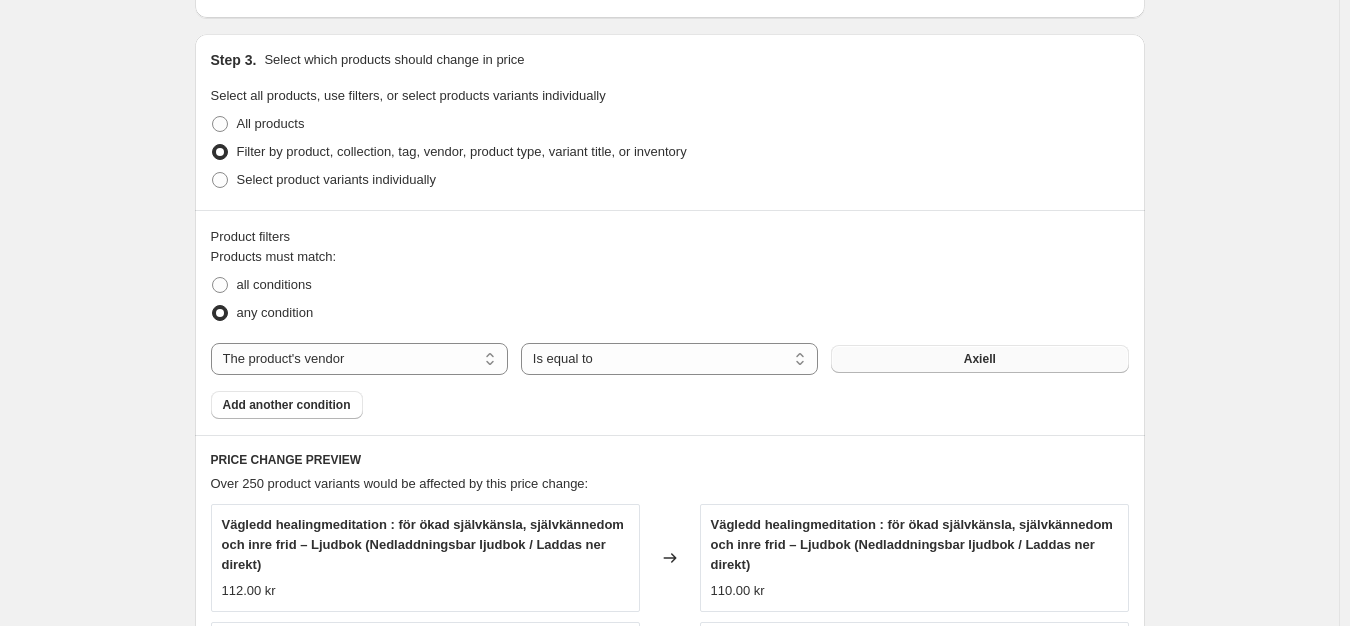 click on "Axiell" at bounding box center (979, 359) 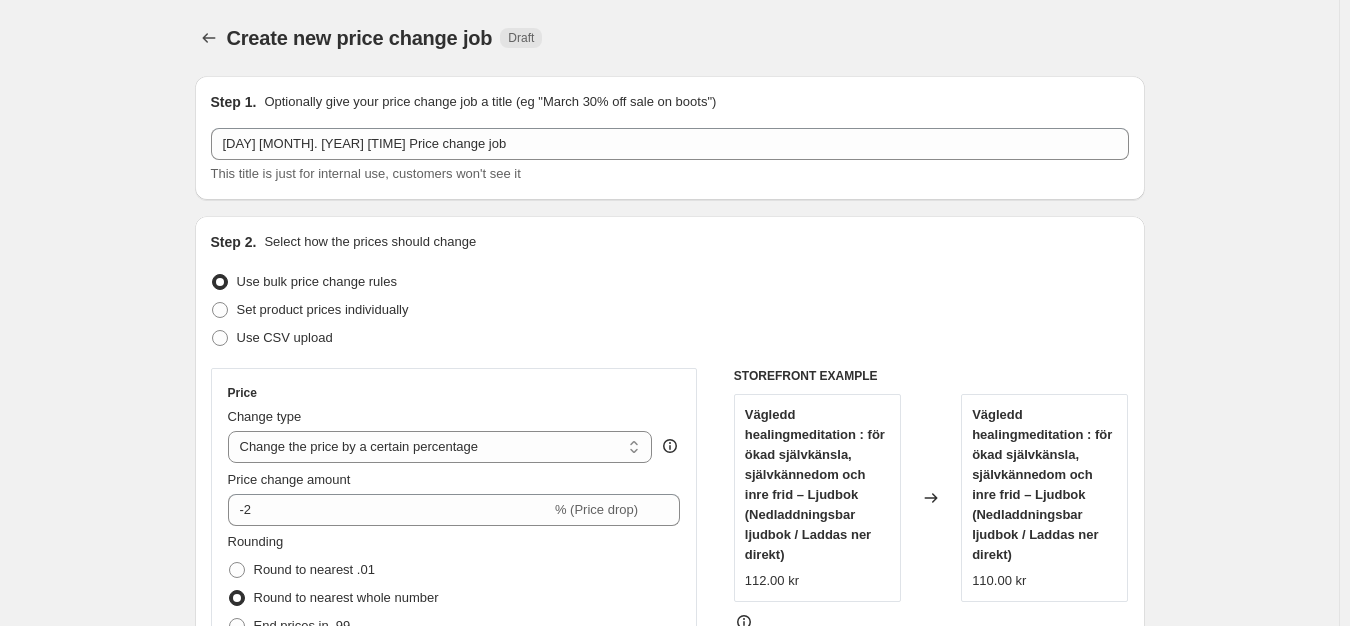 scroll, scrollTop: 900, scrollLeft: 0, axis: vertical 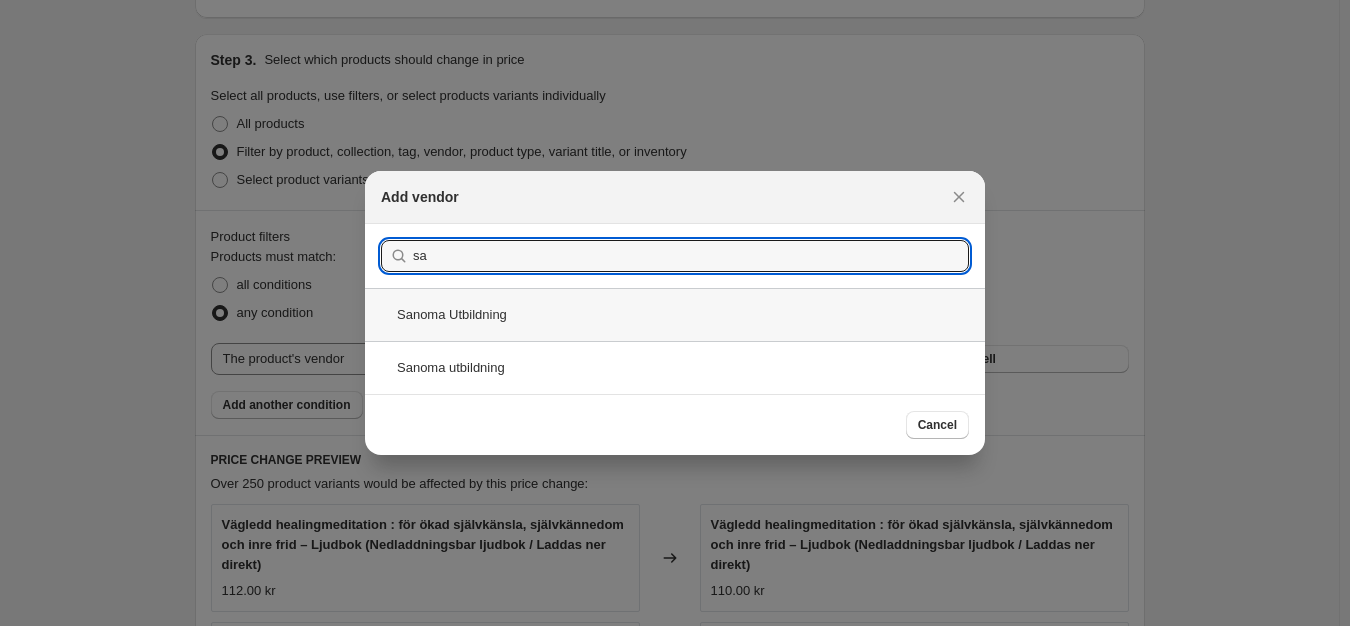type on "sa" 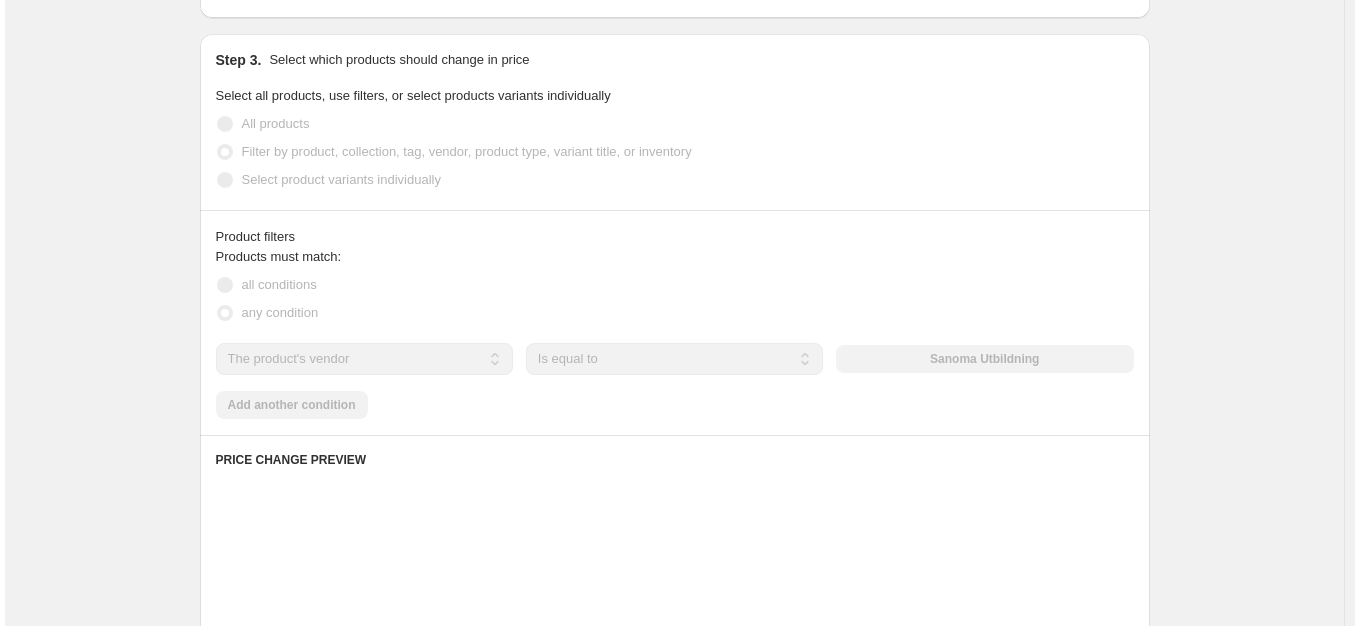 scroll, scrollTop: 0, scrollLeft: 0, axis: both 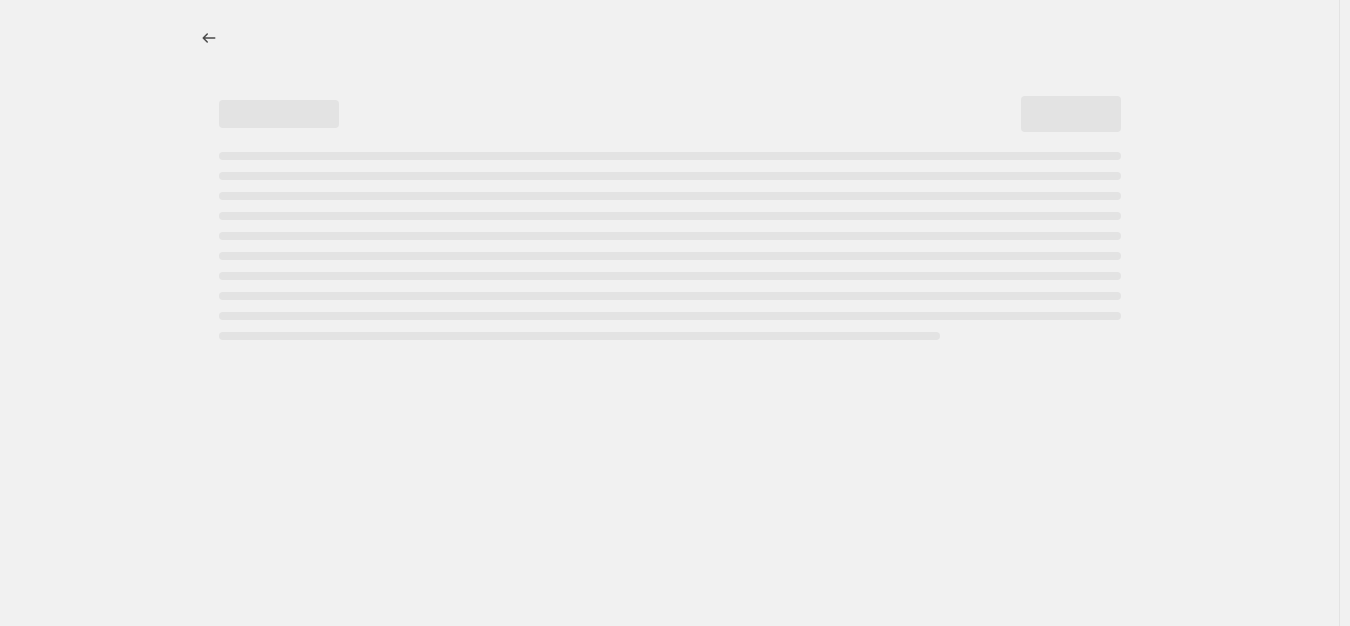 select on "percentage" 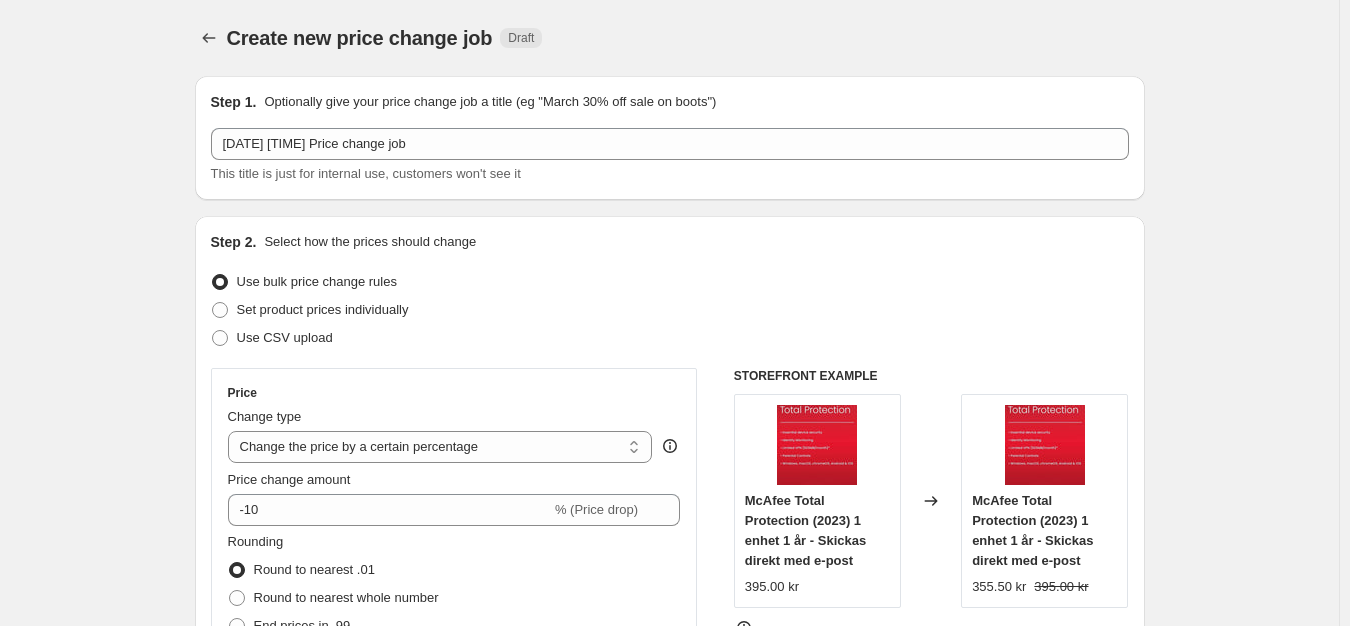 scroll, scrollTop: 100, scrollLeft: 0, axis: vertical 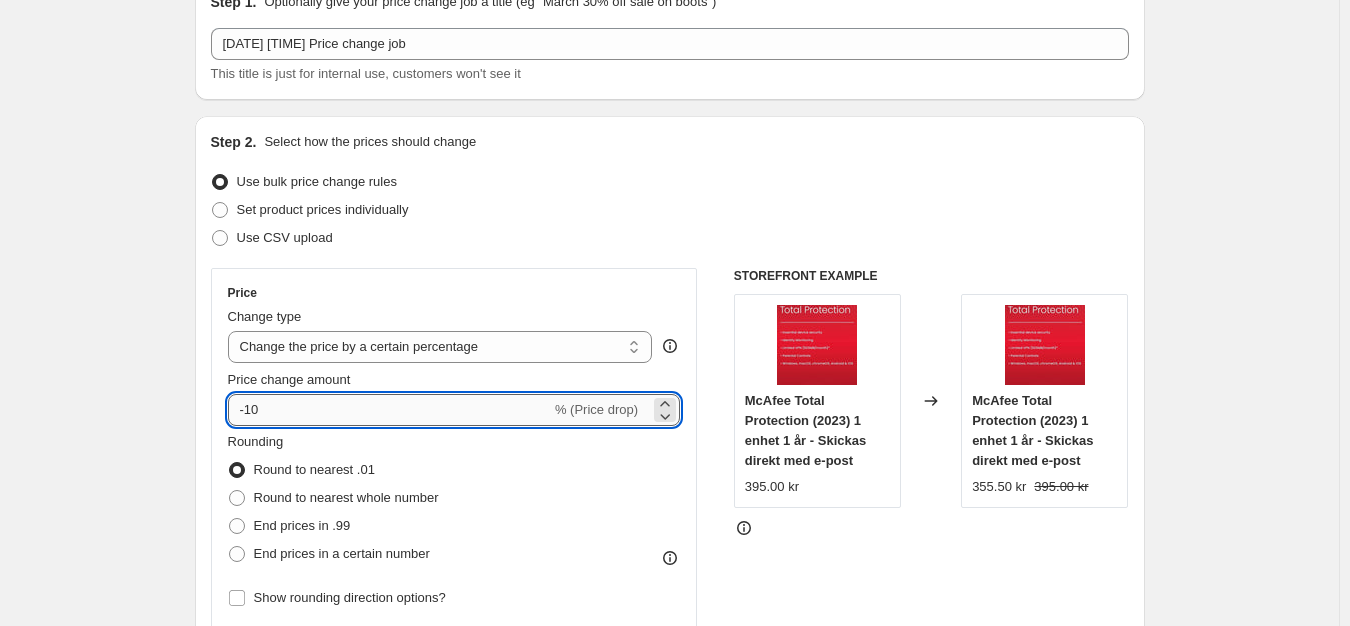 click on "-10" at bounding box center [389, 410] 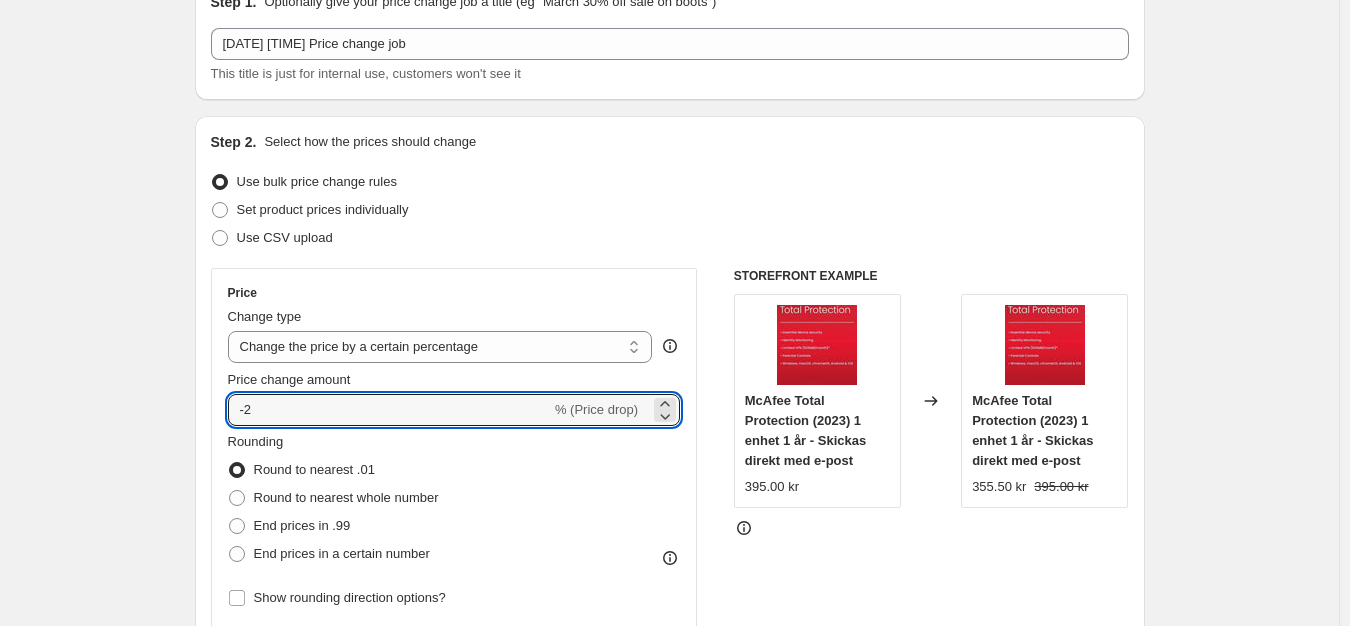type on "-2" 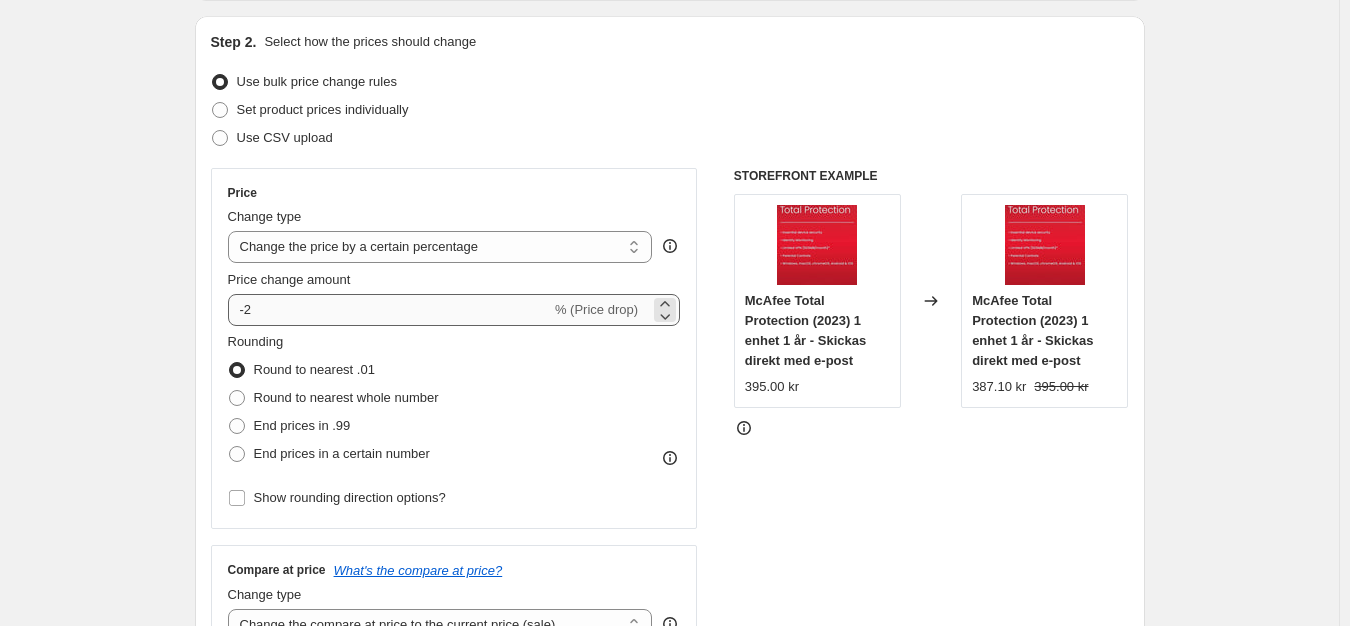scroll, scrollTop: 300, scrollLeft: 0, axis: vertical 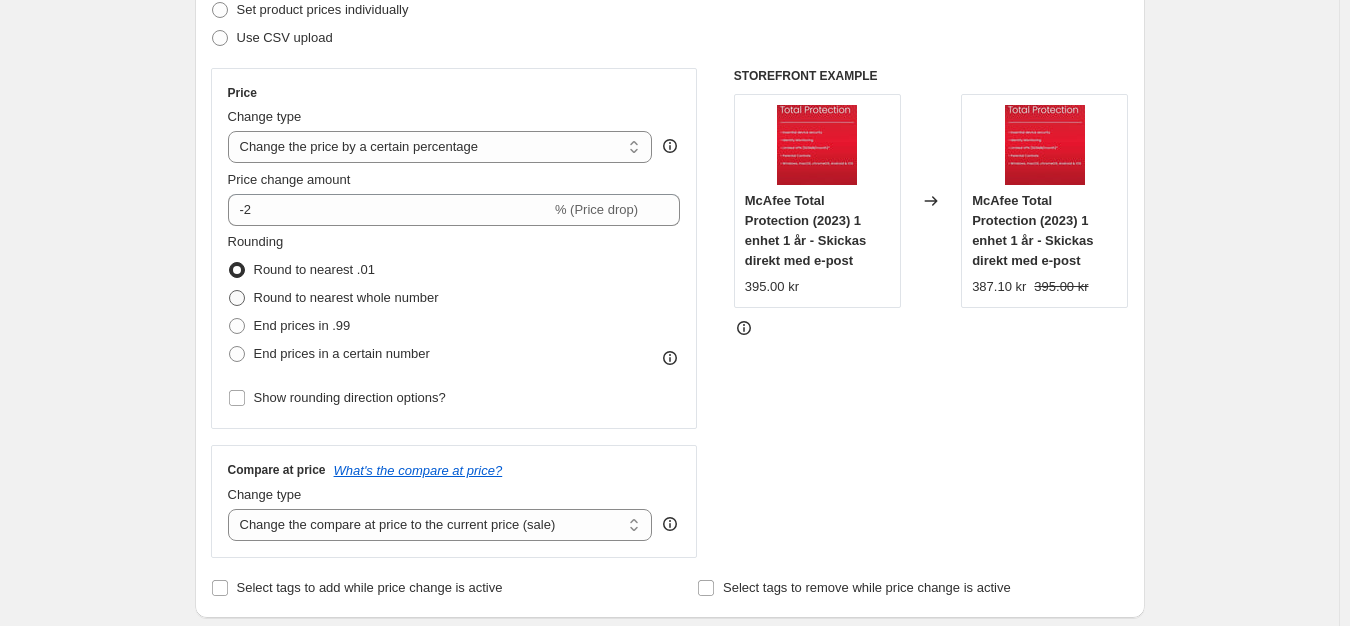 click on "Round to nearest whole number" at bounding box center [346, 297] 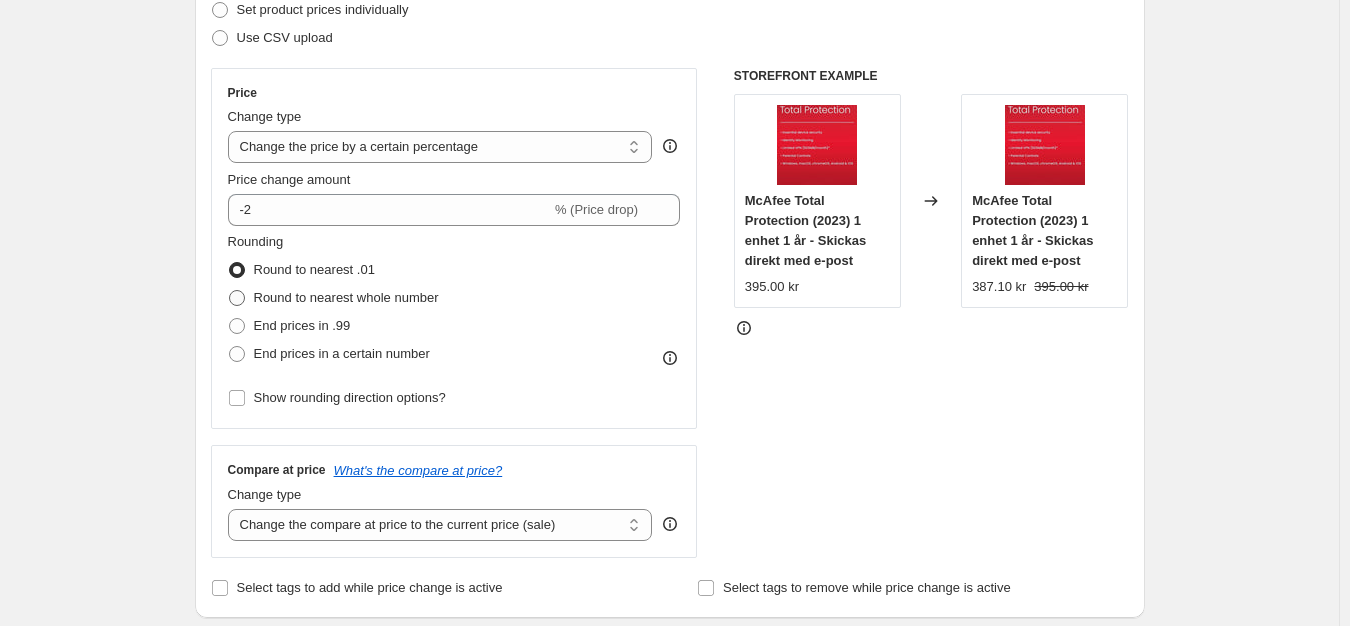 radio on "true" 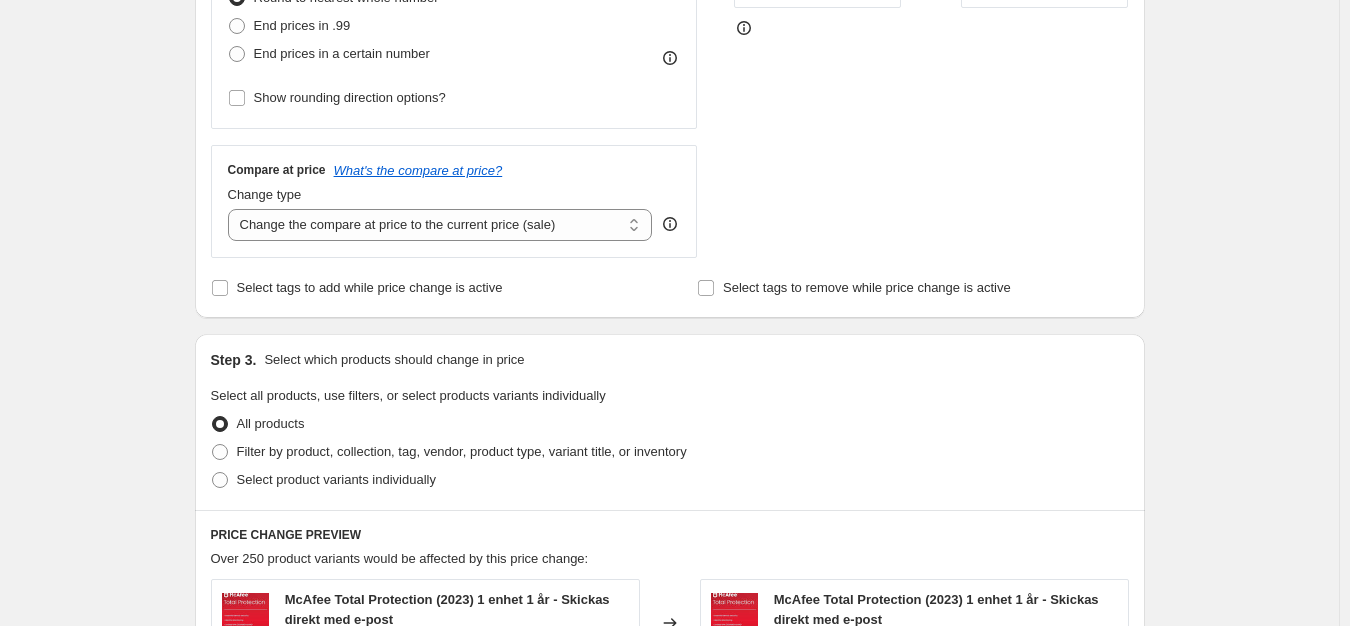 scroll, scrollTop: 700, scrollLeft: 0, axis: vertical 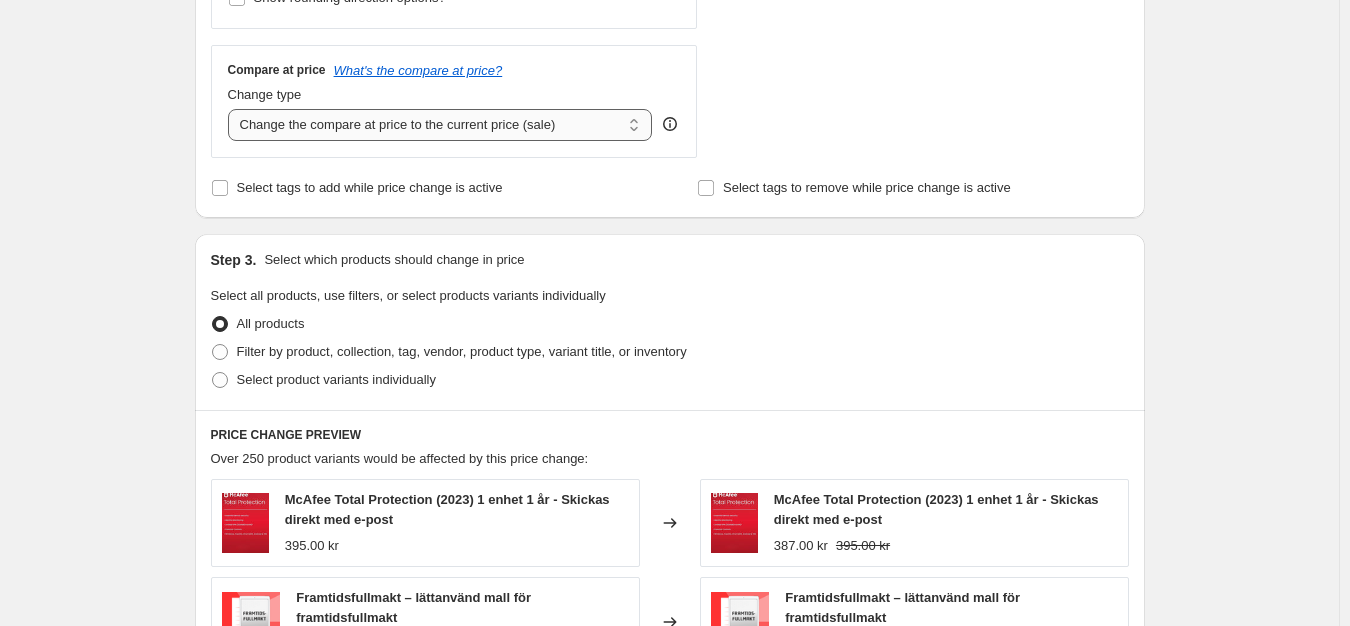 click on "Change the compare at price to the current price (sale) Change the compare at price to a certain amount Change the compare at price by a certain amount Change the compare at price by a certain percentage Change the compare at price by a certain amount relative to the actual price Change the compare at price by a certain percentage relative to the actual price Don't change the compare at price Remove the compare at price" at bounding box center [440, 125] 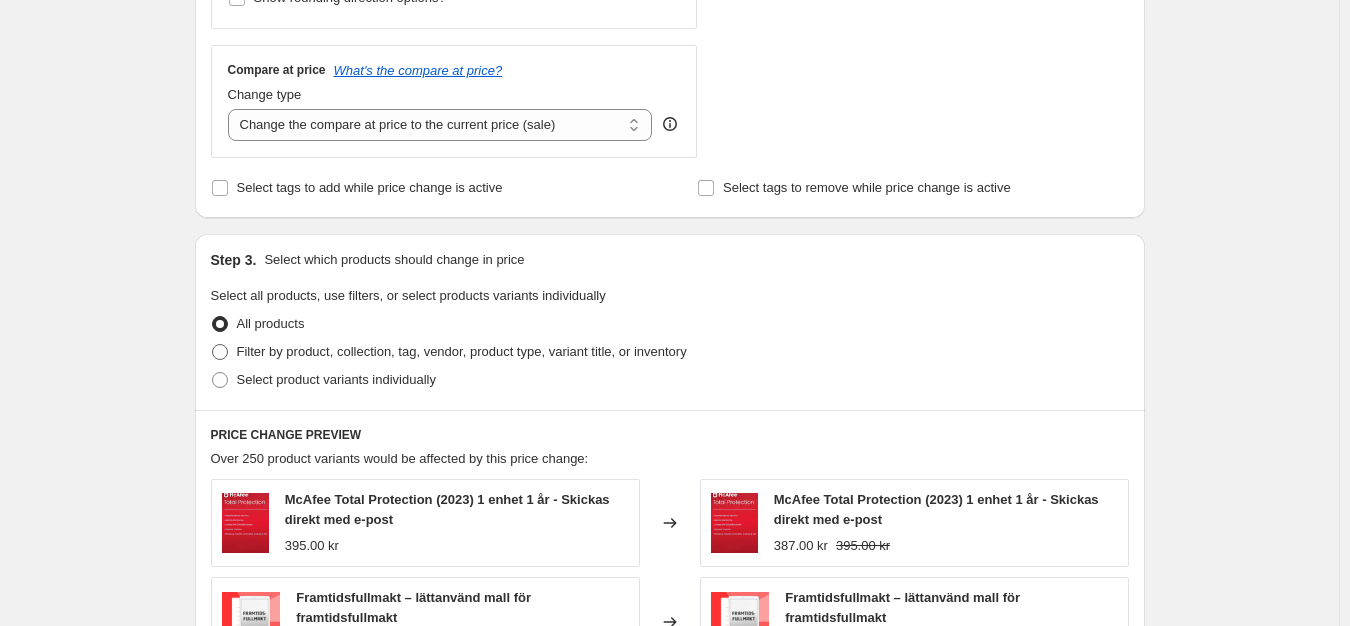 select on "no_change" 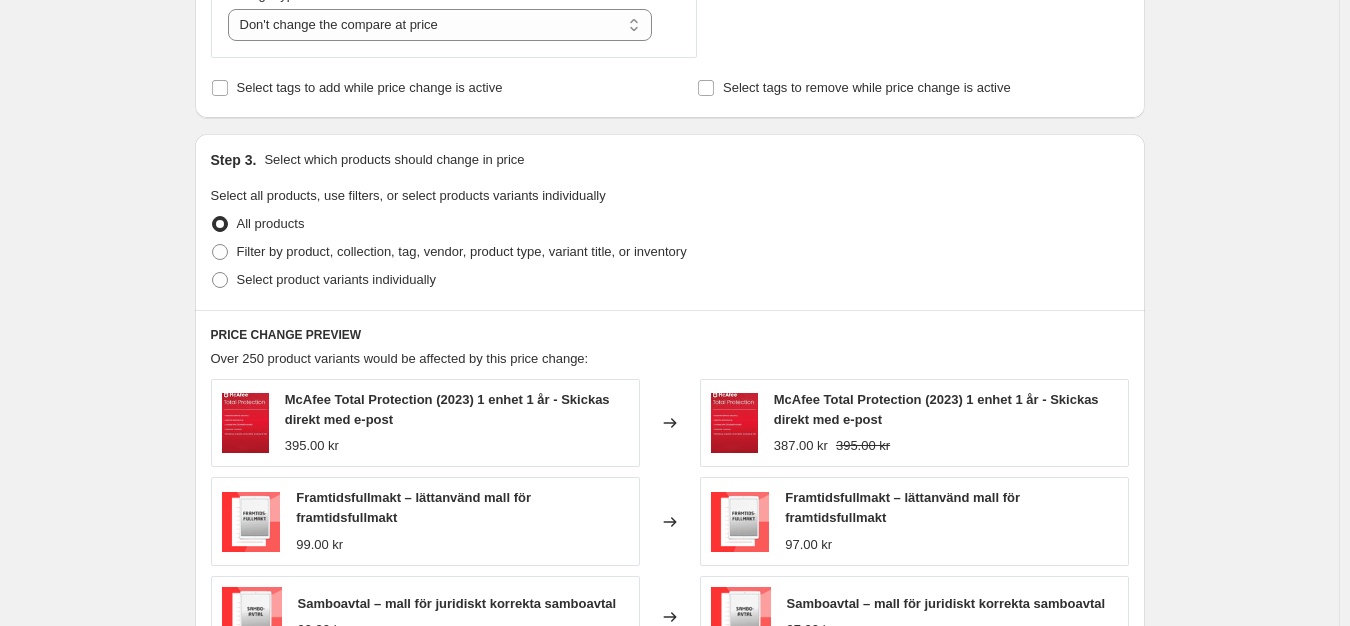 scroll, scrollTop: 900, scrollLeft: 0, axis: vertical 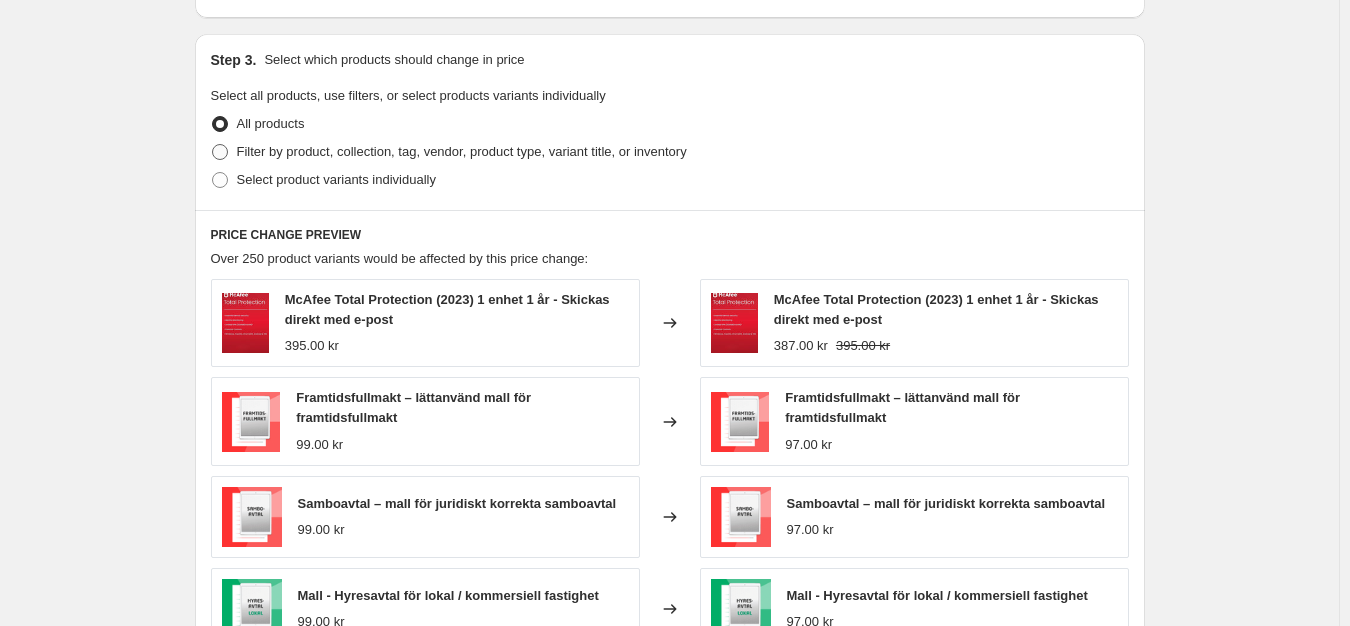 click on "Filter by product, collection, tag, vendor, product type, variant title, or inventory" at bounding box center [462, 151] 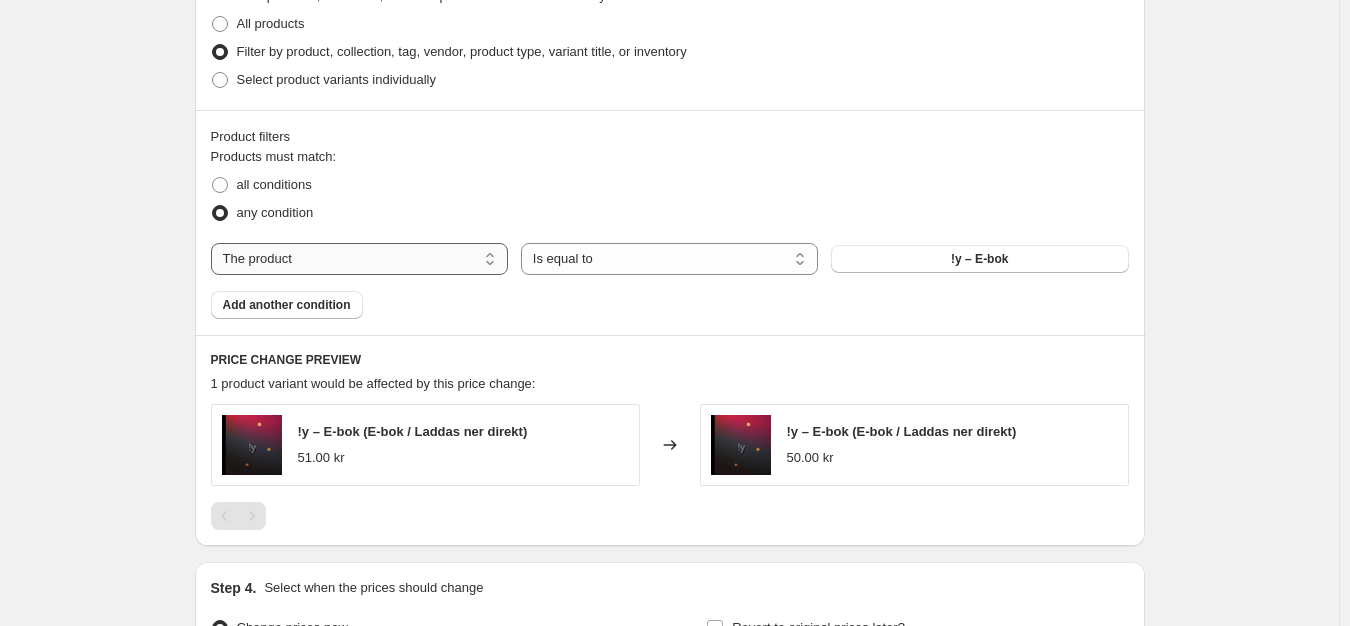scroll, scrollTop: 1100, scrollLeft: 0, axis: vertical 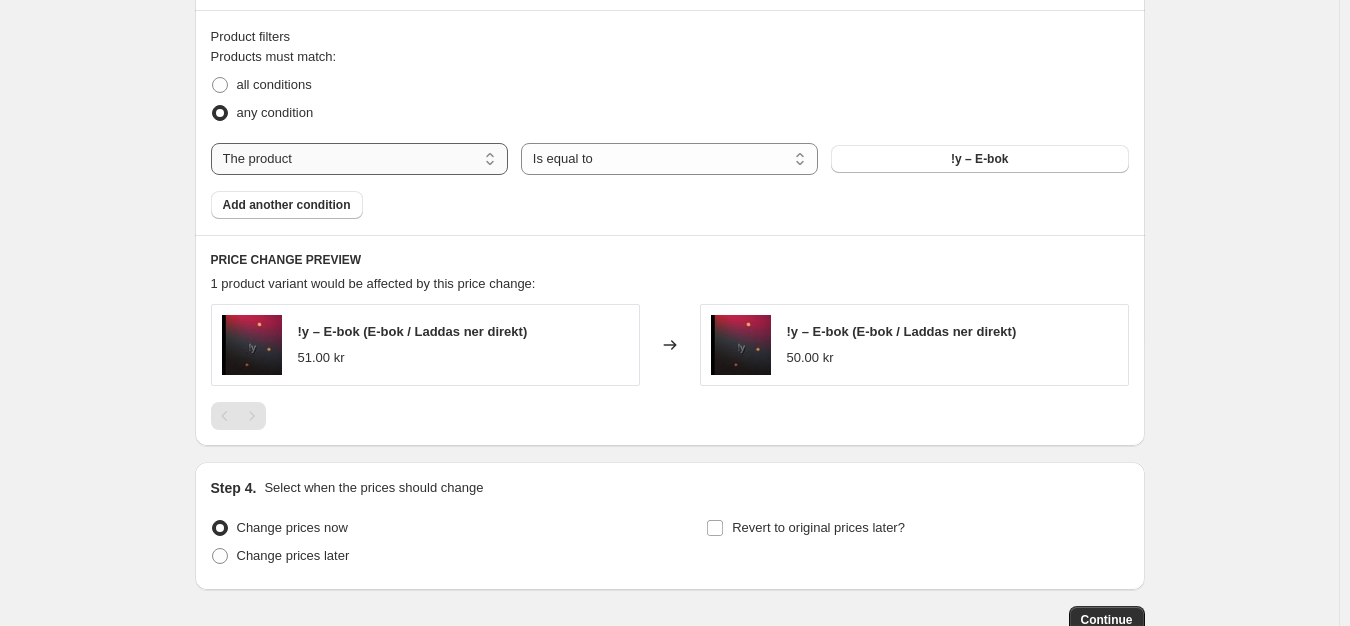 click on "The product The product's collection The product's tag The product's vendor The product's type The product's status The variant's title Inventory quantity" at bounding box center [359, 159] 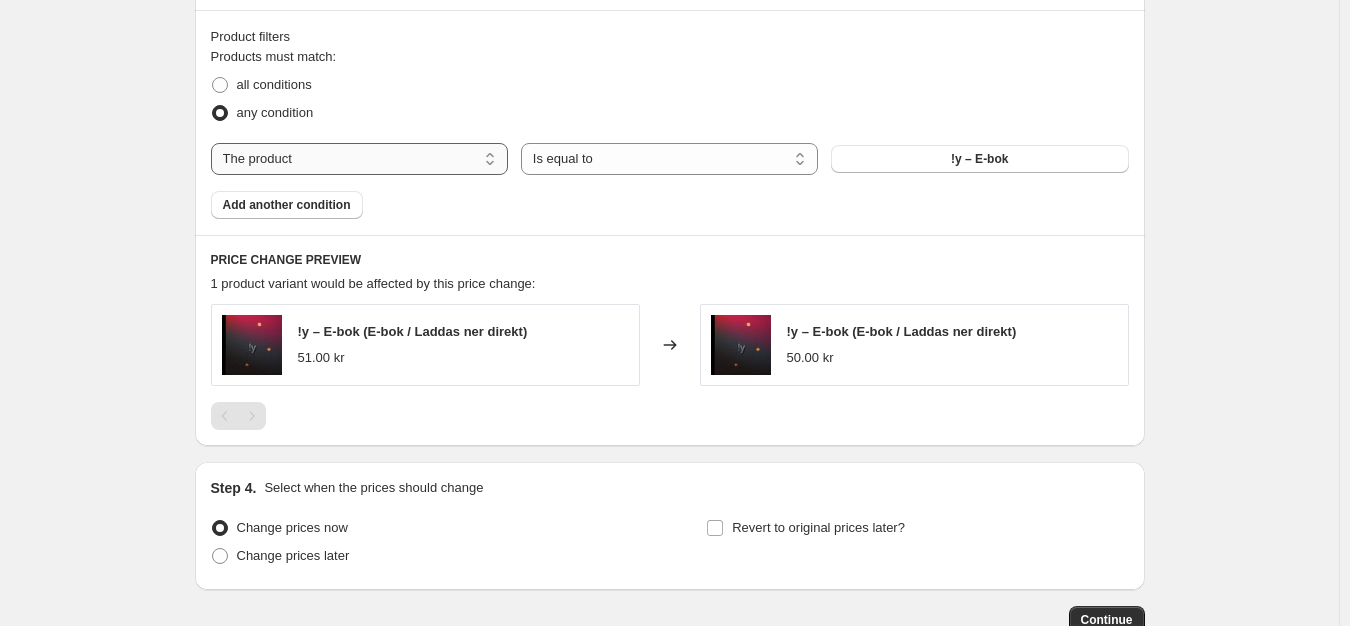 select on "vendor" 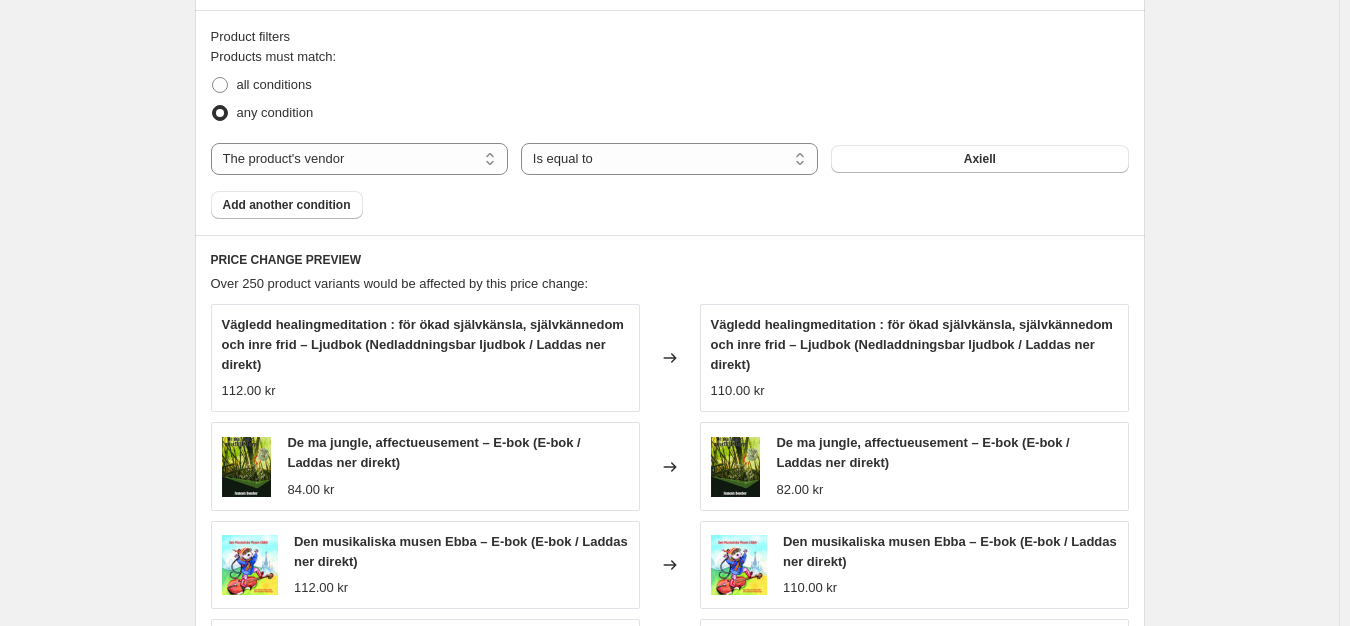 click on "Products must match: all conditions any condition The product The product's collection The product's tag The product's vendor The product's type The product's status The variant's title Inventory quantity The product's vendor Is equal to Is not equal to Is equal to Axiell Add another condition" at bounding box center (670, 133) 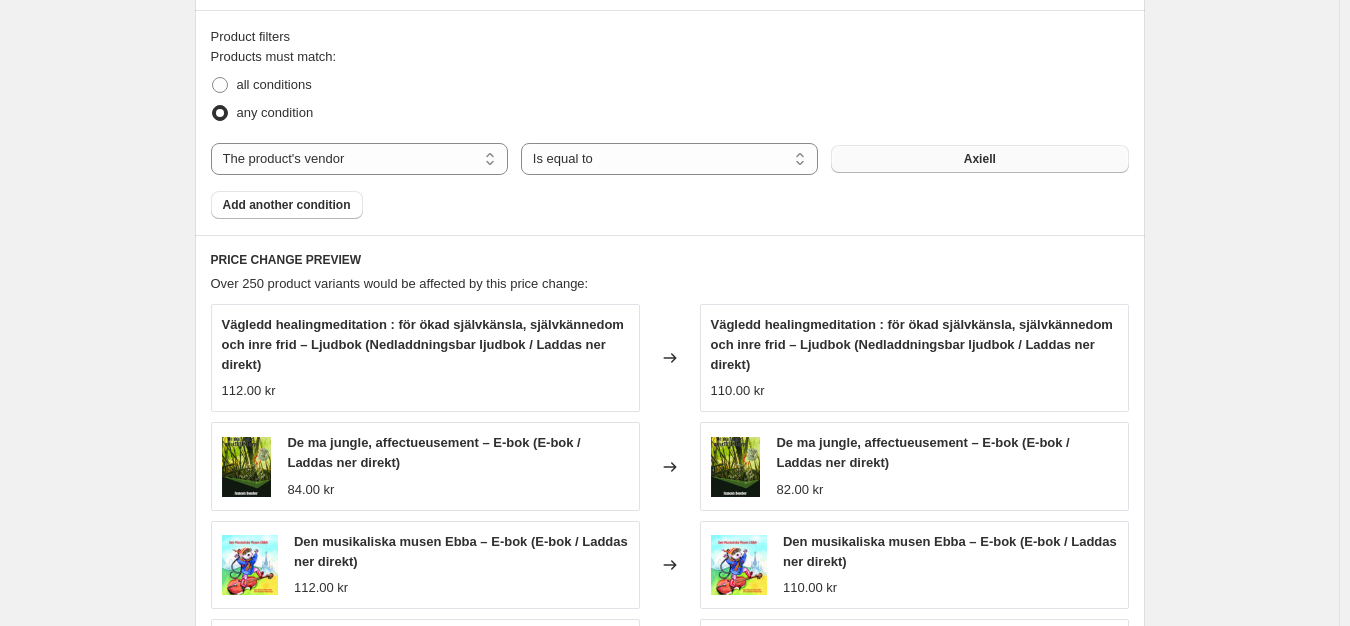 click on "Axiell" at bounding box center (979, 159) 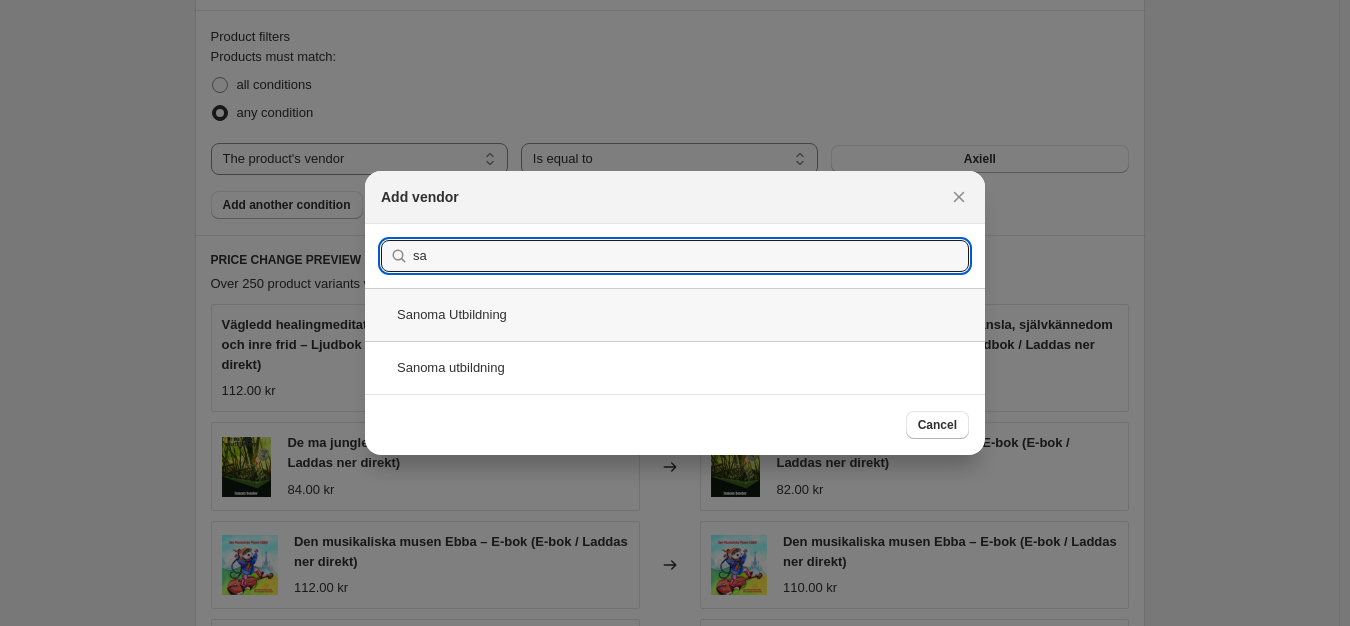 type on "sa" 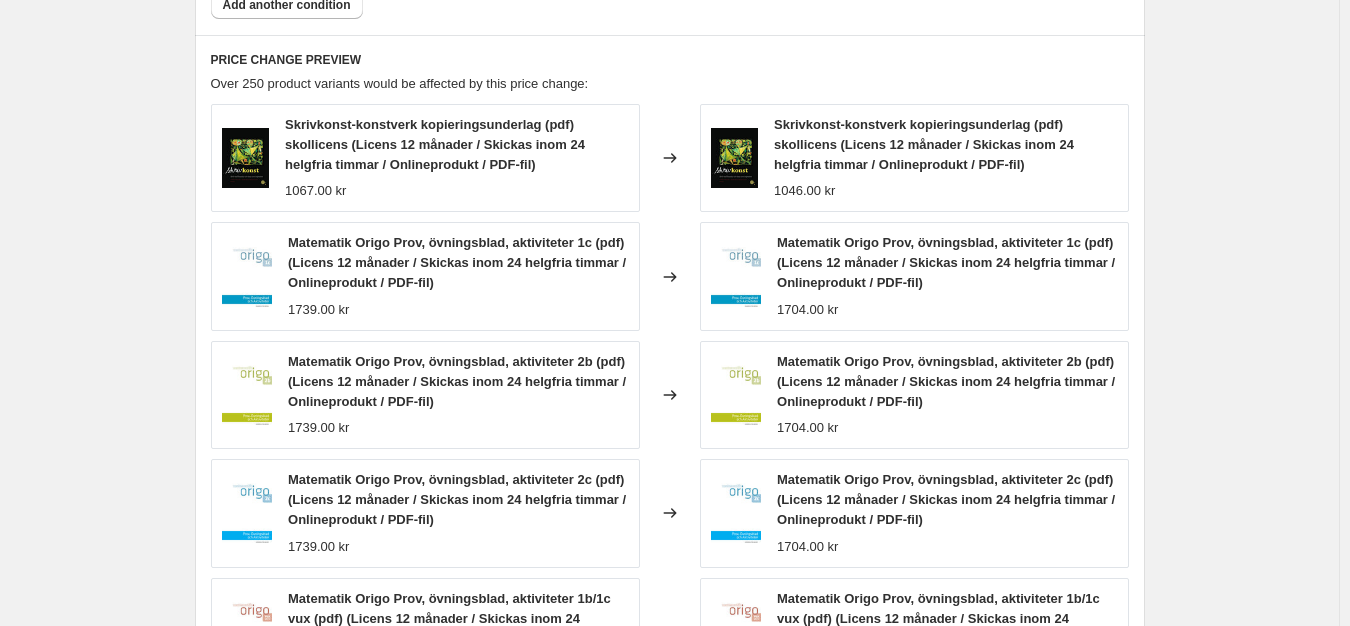 scroll, scrollTop: 1200, scrollLeft: 0, axis: vertical 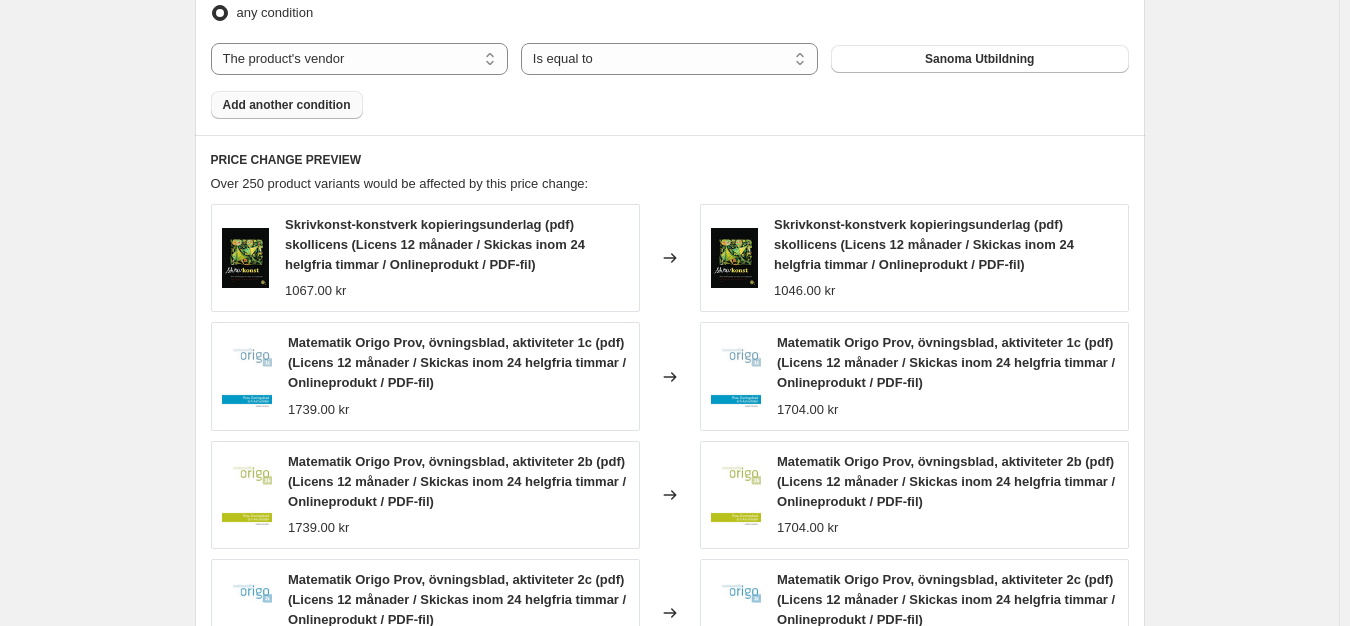 click on "Add another condition" at bounding box center [287, 105] 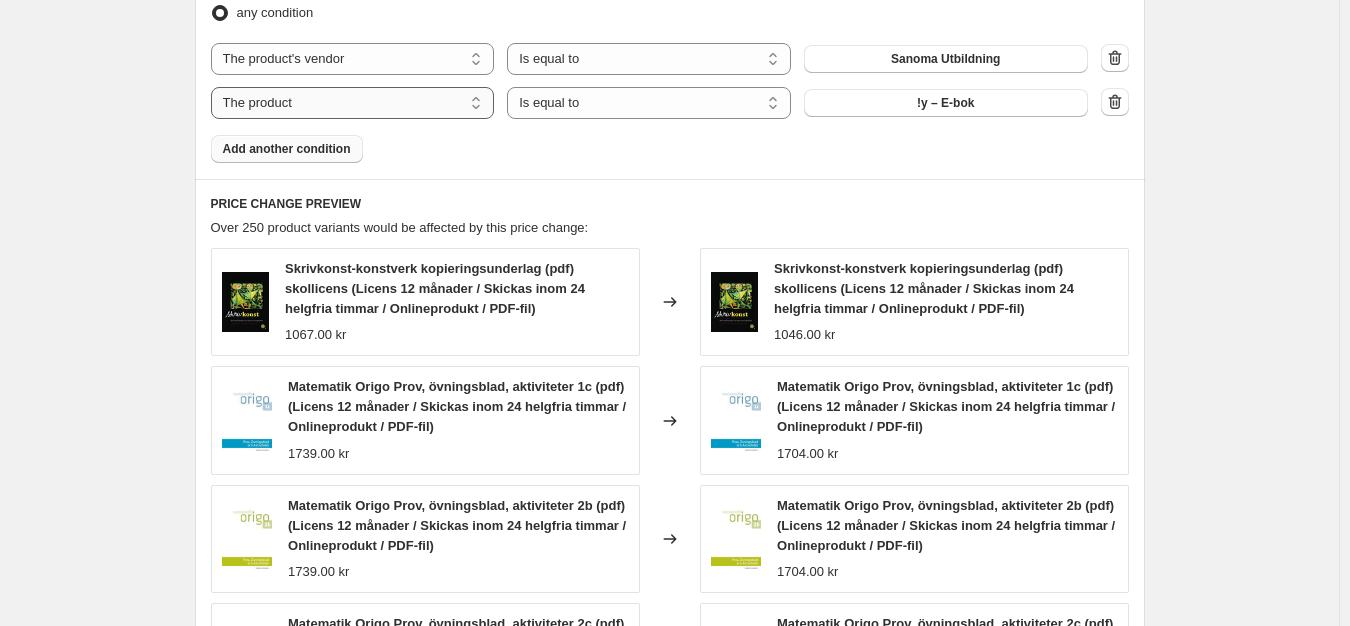 click on "The product The product's collection The product's tag The product's vendor The product's type The product's status The variant's title Inventory quantity" at bounding box center (353, 103) 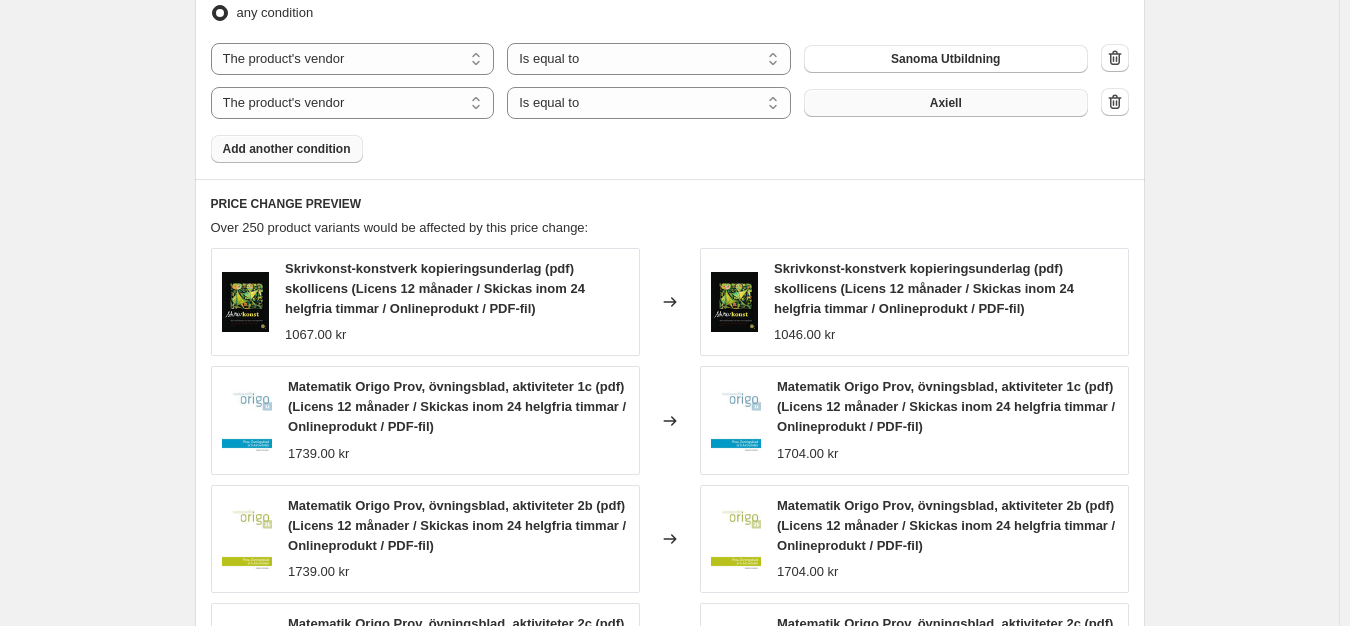 click on "Axiell" at bounding box center [946, 103] 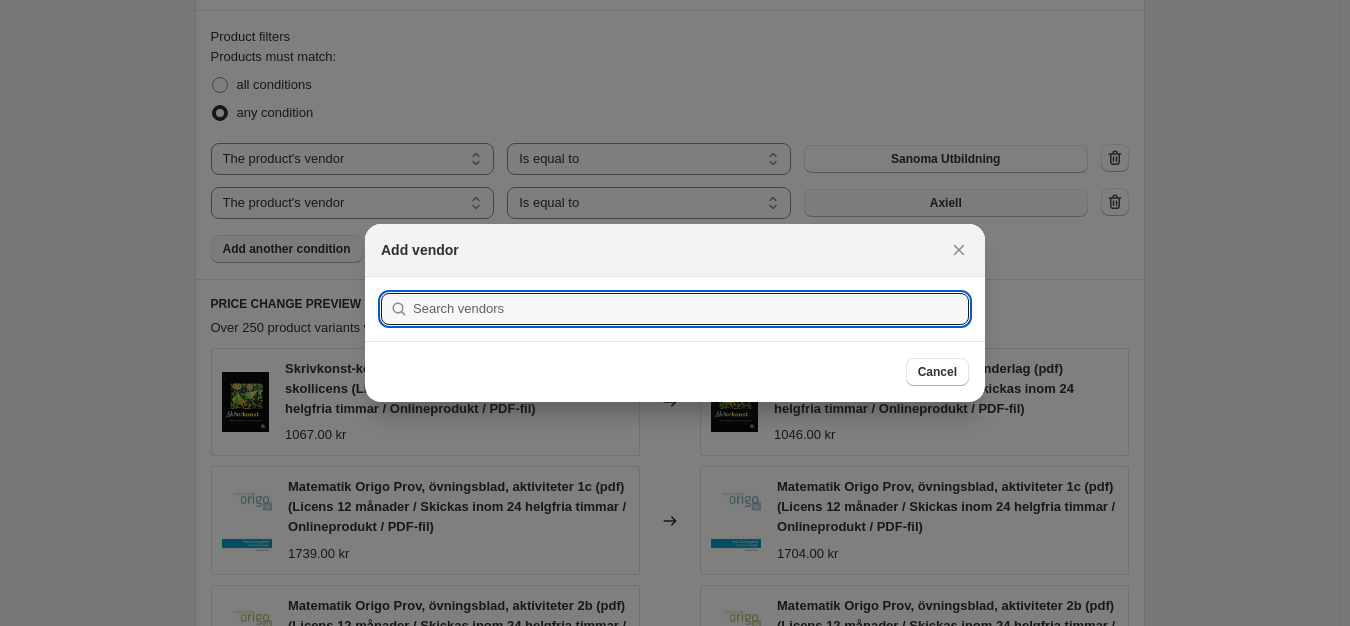 scroll, scrollTop: 0, scrollLeft: 0, axis: both 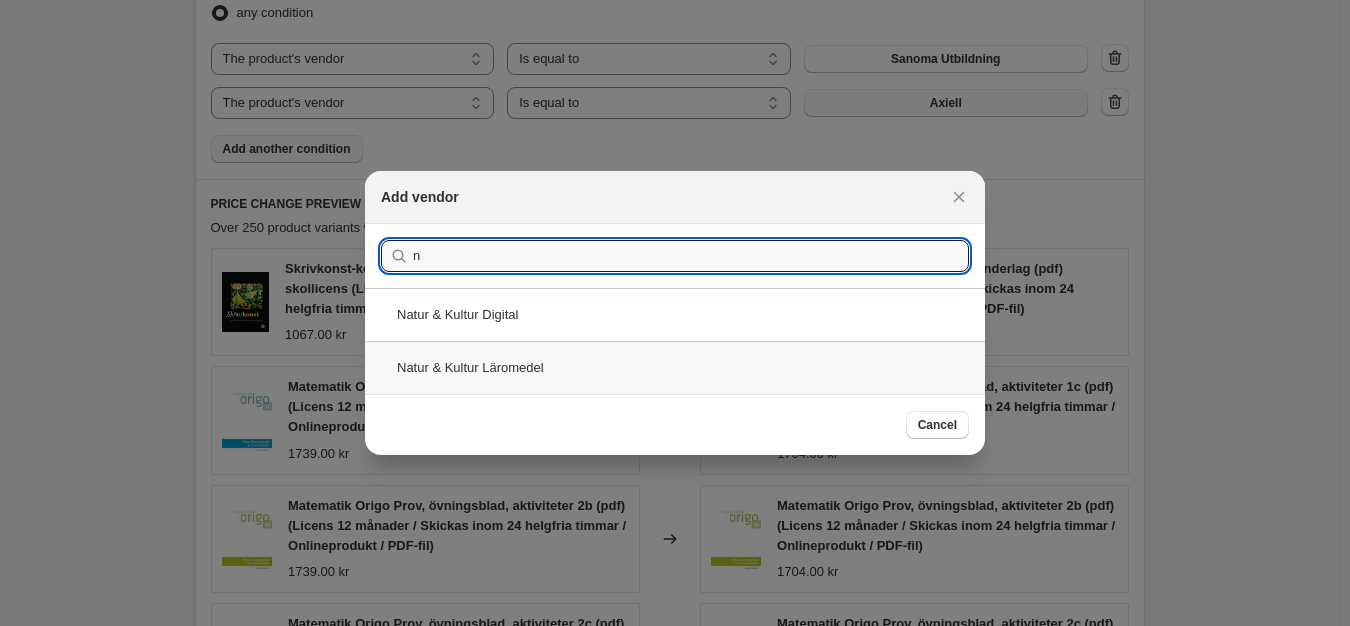 type on "n" 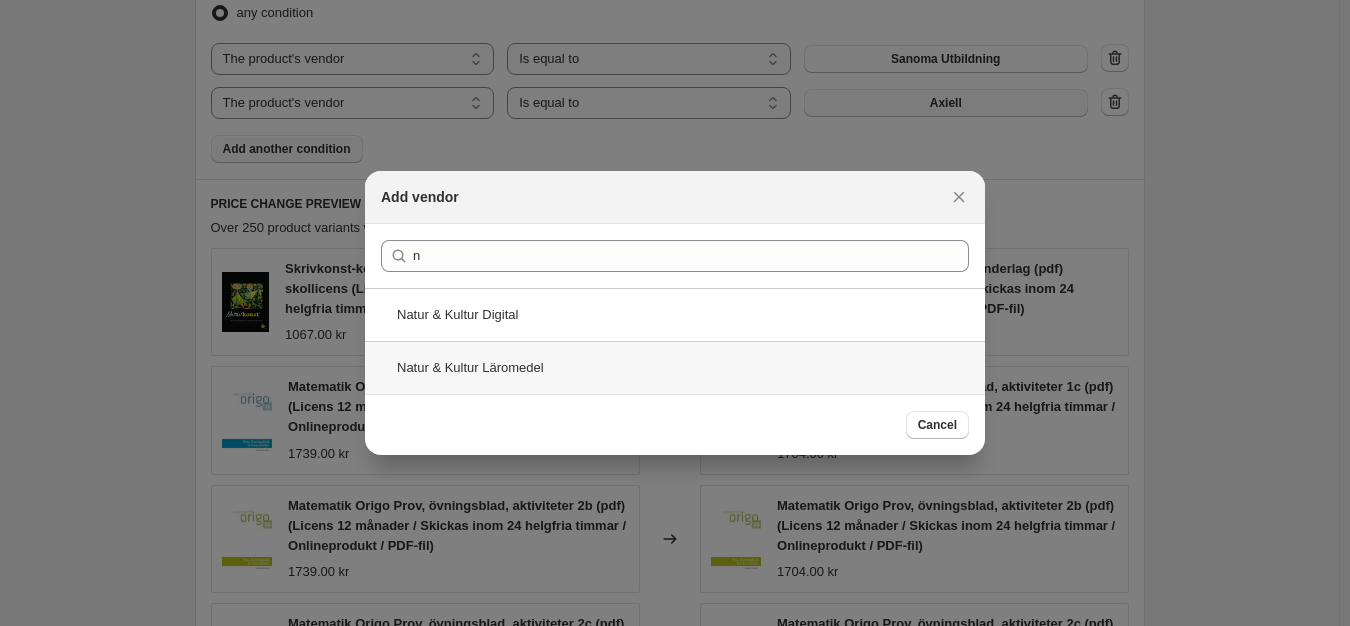 click on "Natur & Kultur Läromedel" at bounding box center (675, 367) 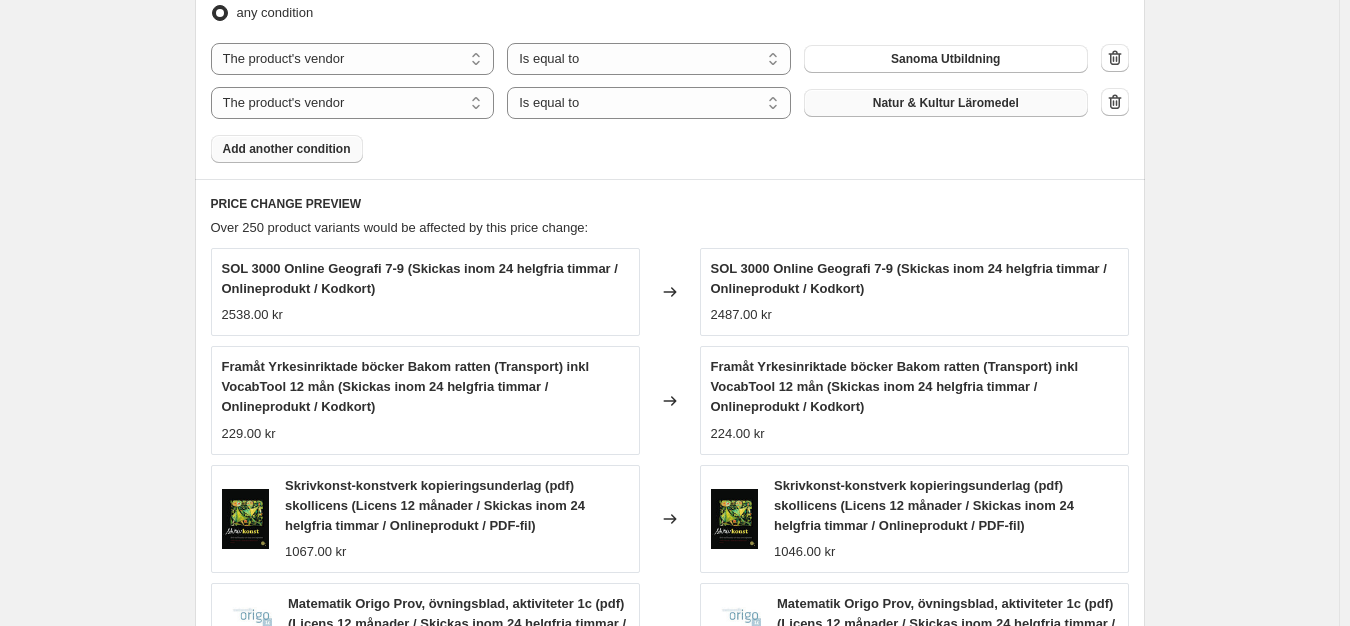 click on "Add another condition" at bounding box center (287, 149) 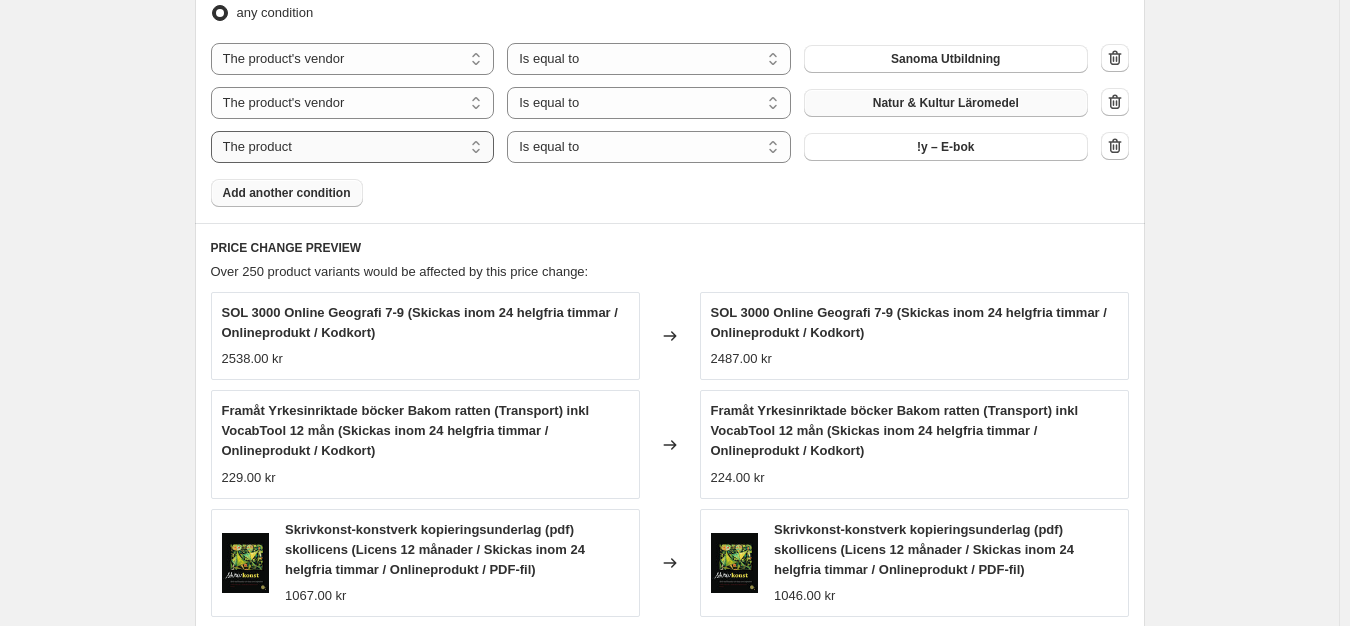 click on "The product The product's collection The product's tag The product's vendor The product's type The product's status The variant's title Inventory quantity" at bounding box center [353, 147] 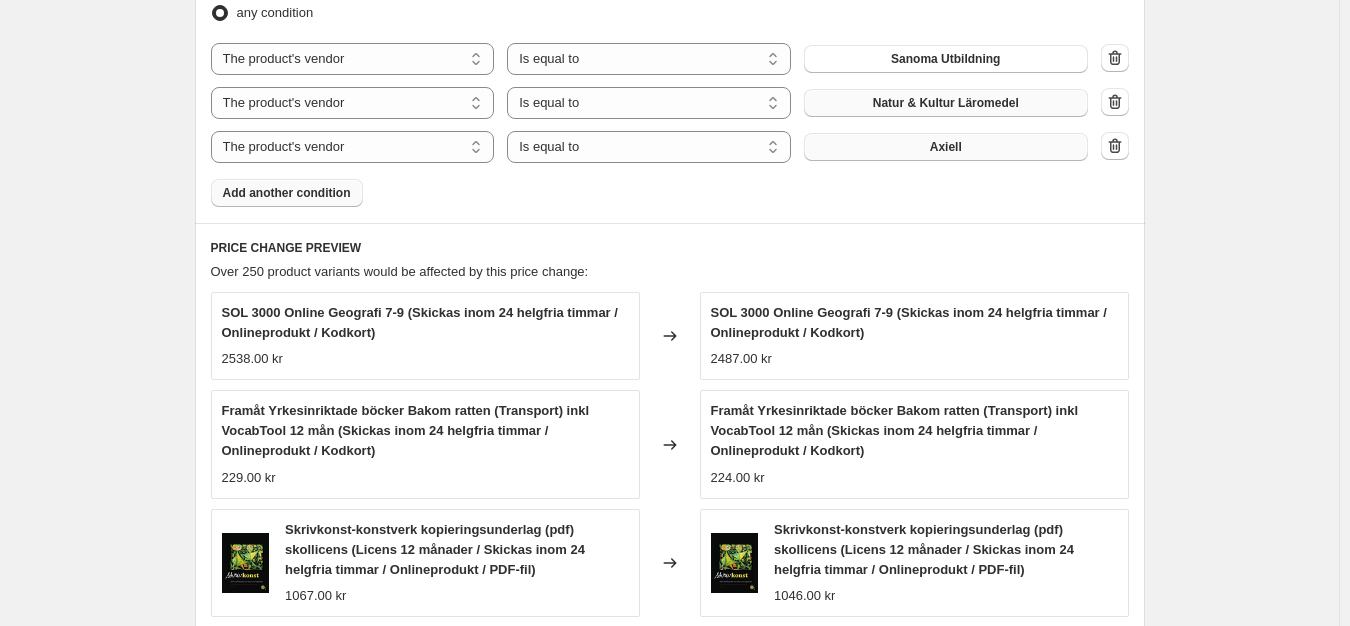 click on "Axiell" at bounding box center (946, 147) 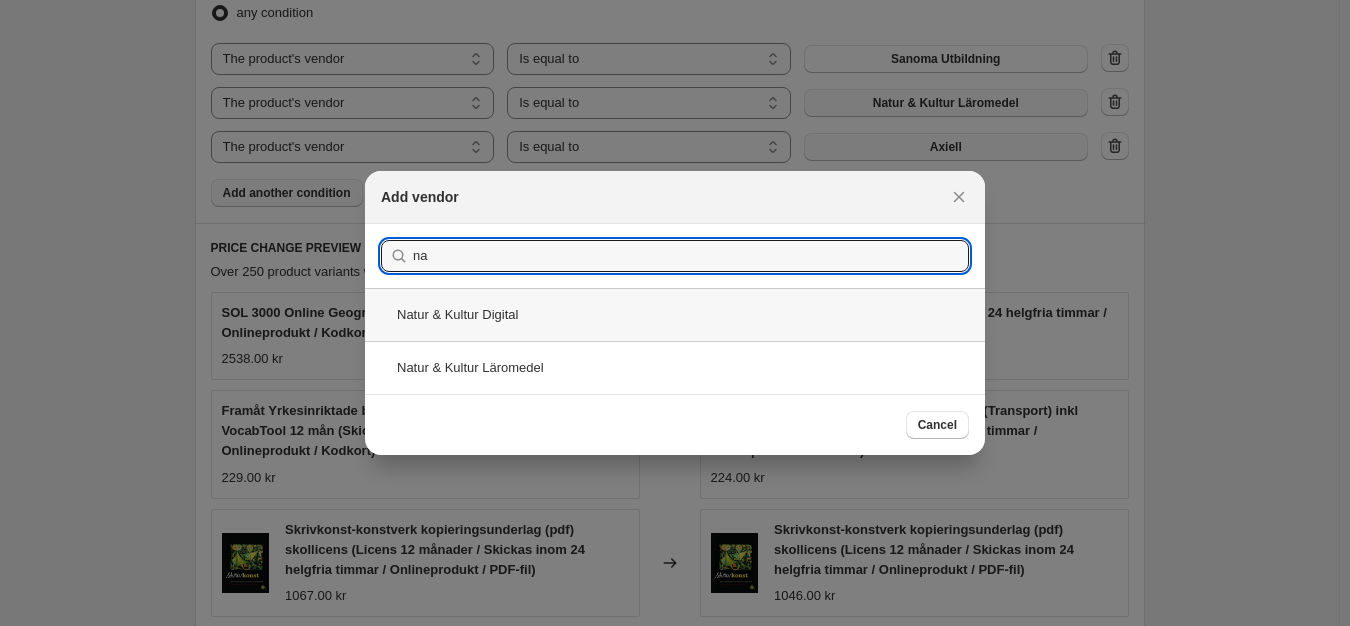 type on "na" 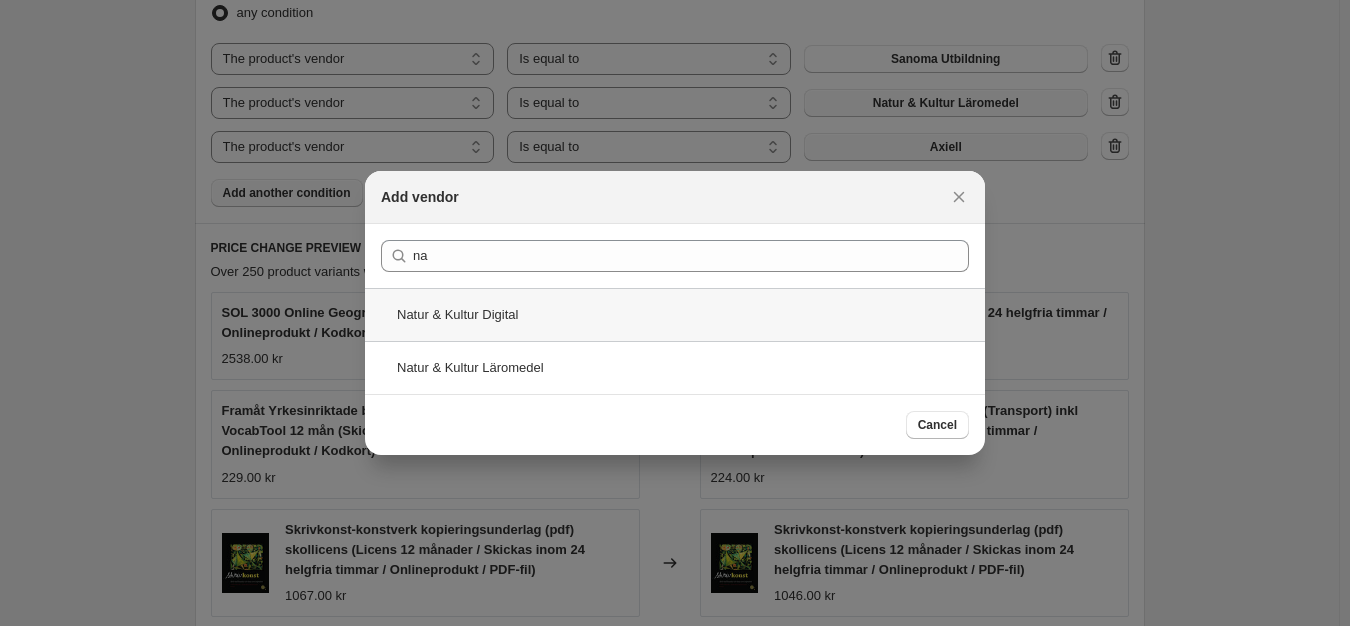 click on "Natur & Kultur Digital" at bounding box center [675, 314] 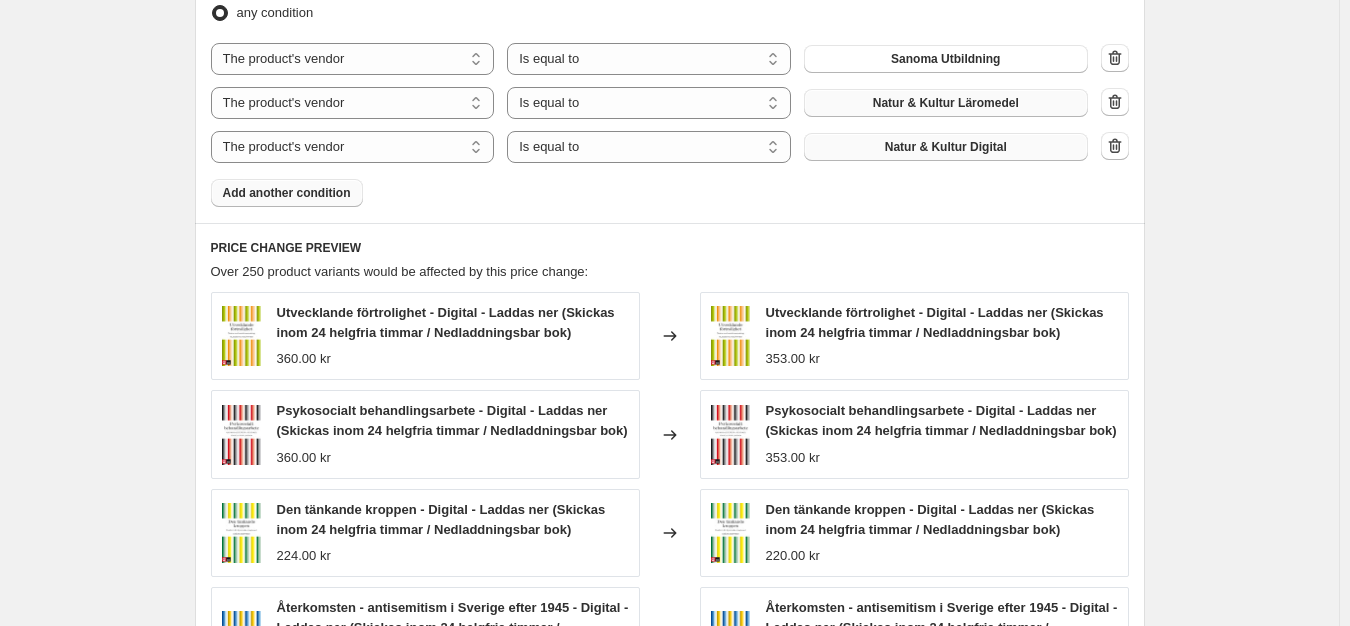click on "Add another condition" at bounding box center (287, 193) 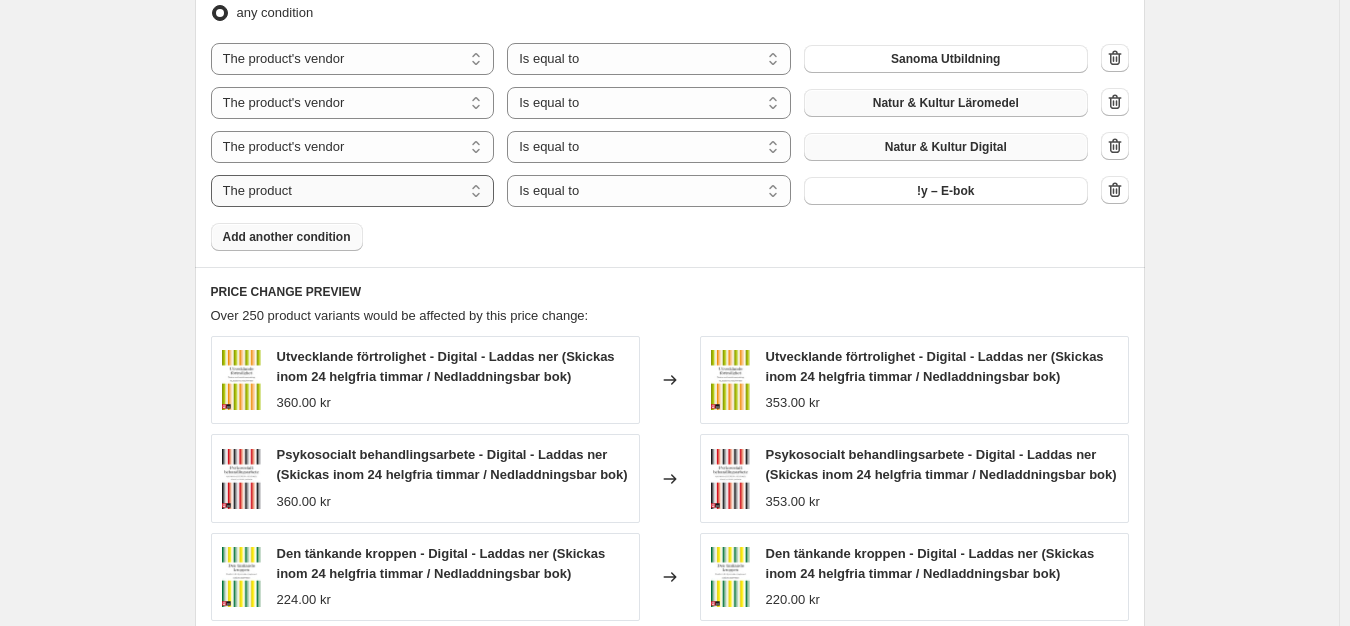 click on "The product The product's collection The product's tag The product's vendor The product's type The product's status The variant's title Inventory quantity" at bounding box center (353, 191) 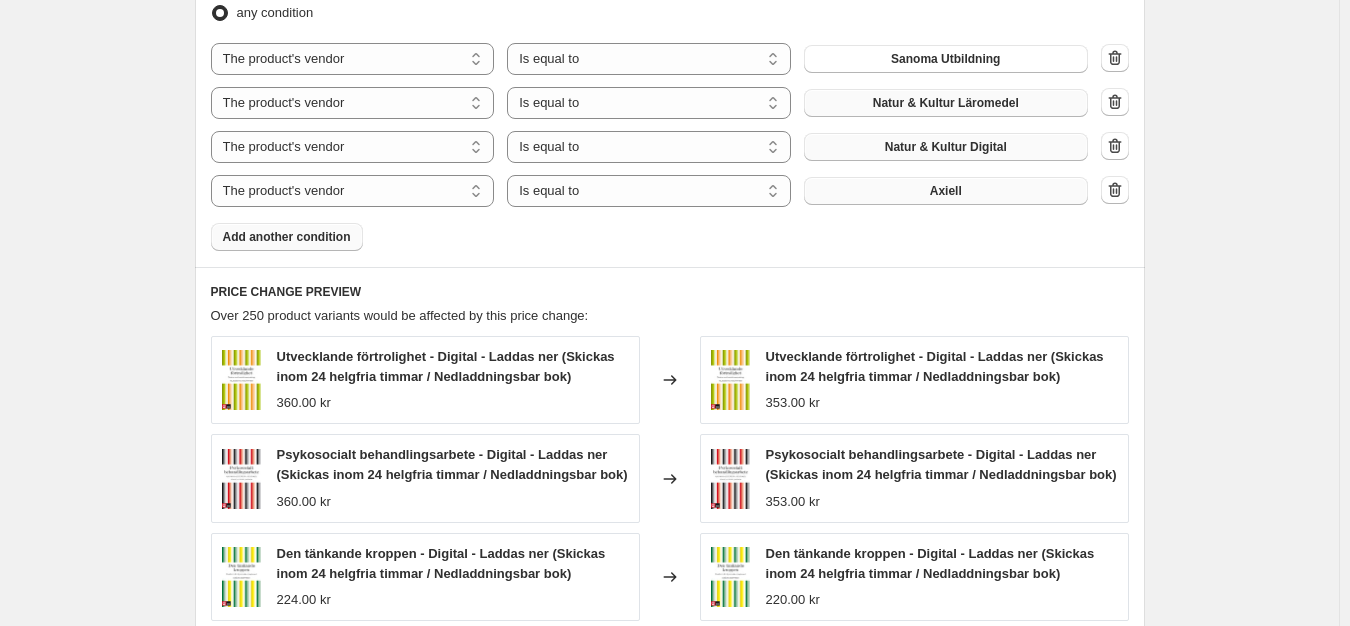 click on "Axiell" at bounding box center (946, 191) 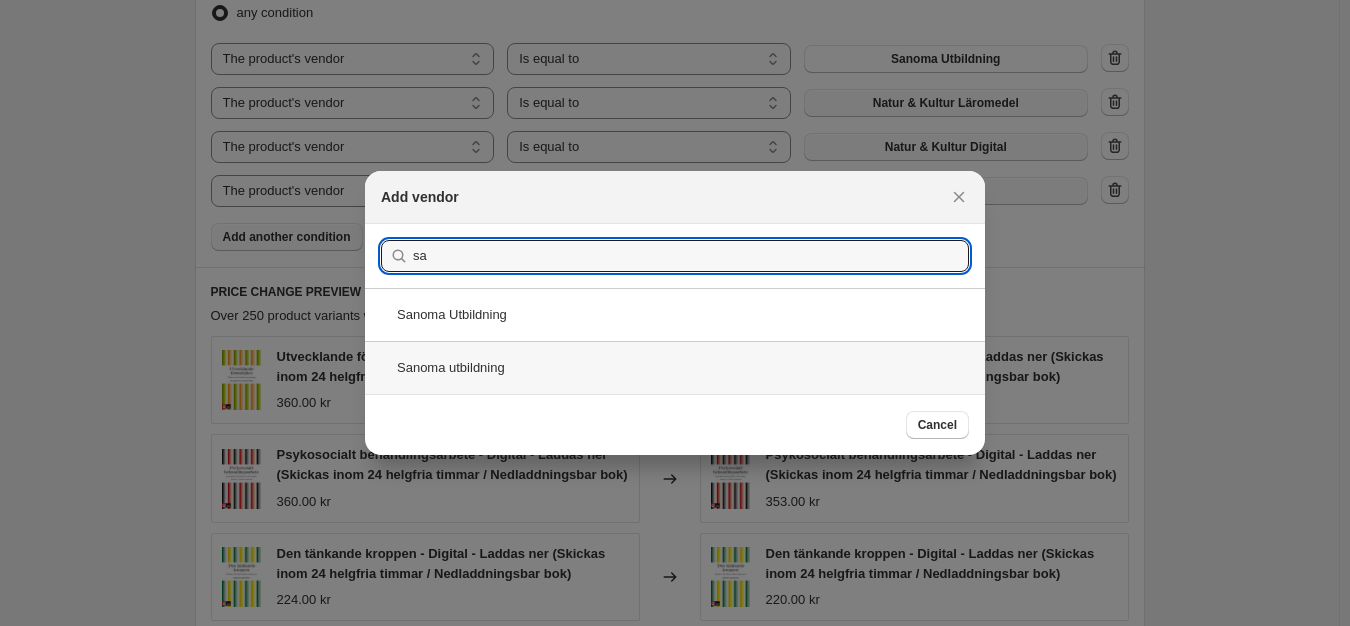 type on "sa" 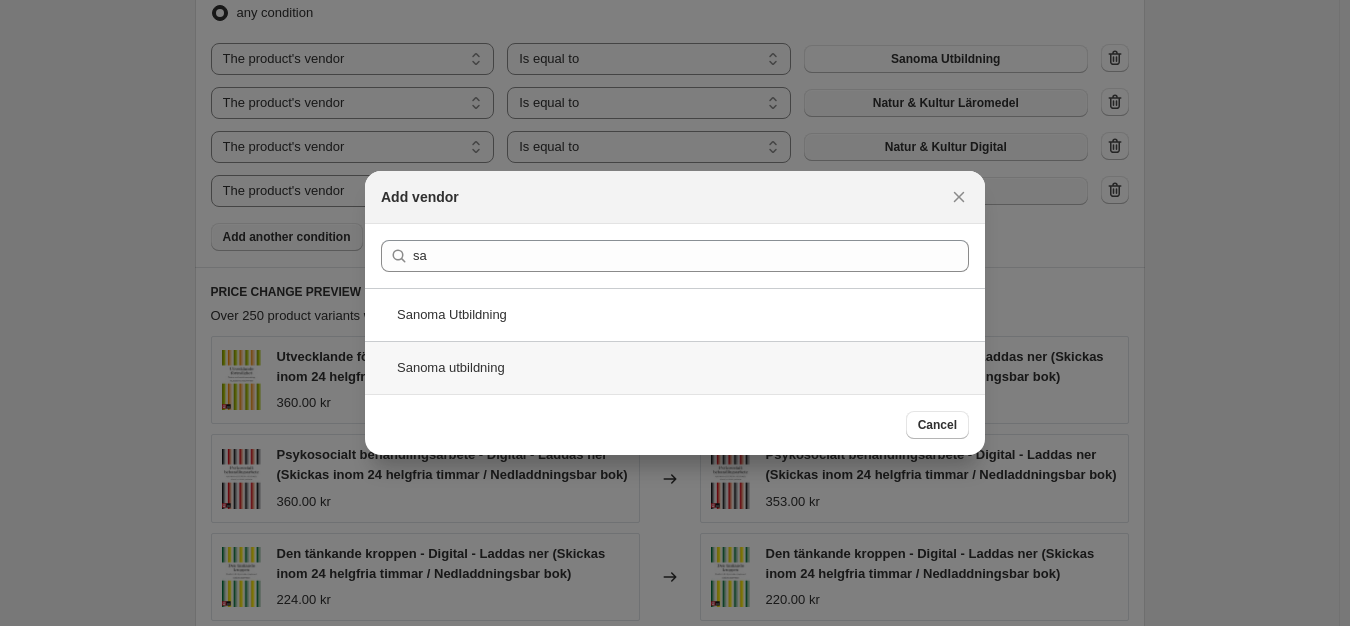 click on "Sanoma utbildning" at bounding box center (675, 367) 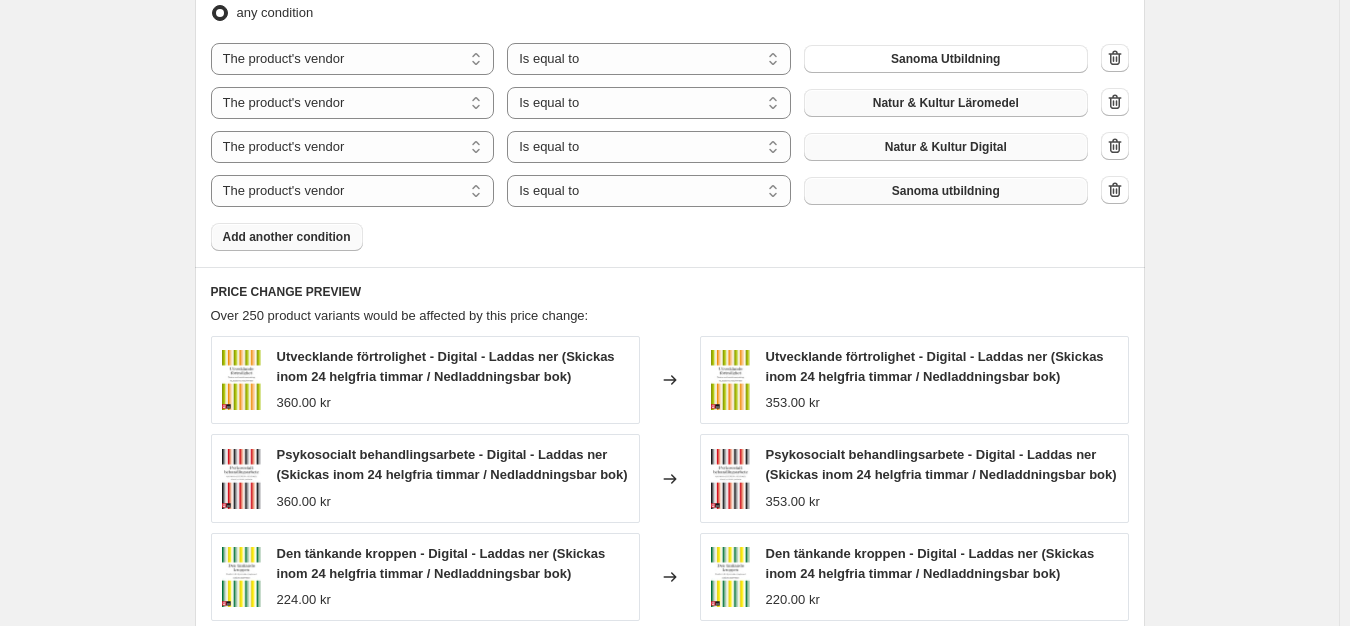 click on "Add another condition" at bounding box center (287, 237) 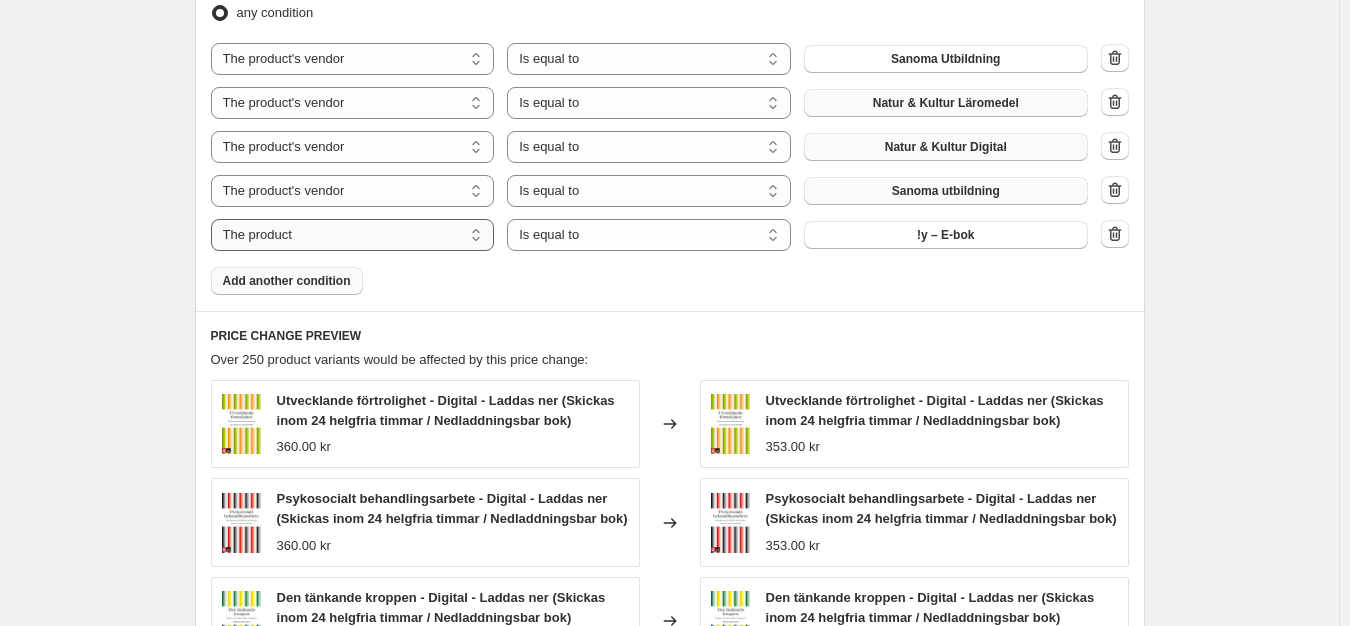 click on "The product The product's collection The product's tag The product's vendor The product's type The product's status The variant's title Inventory quantity" at bounding box center [353, 235] 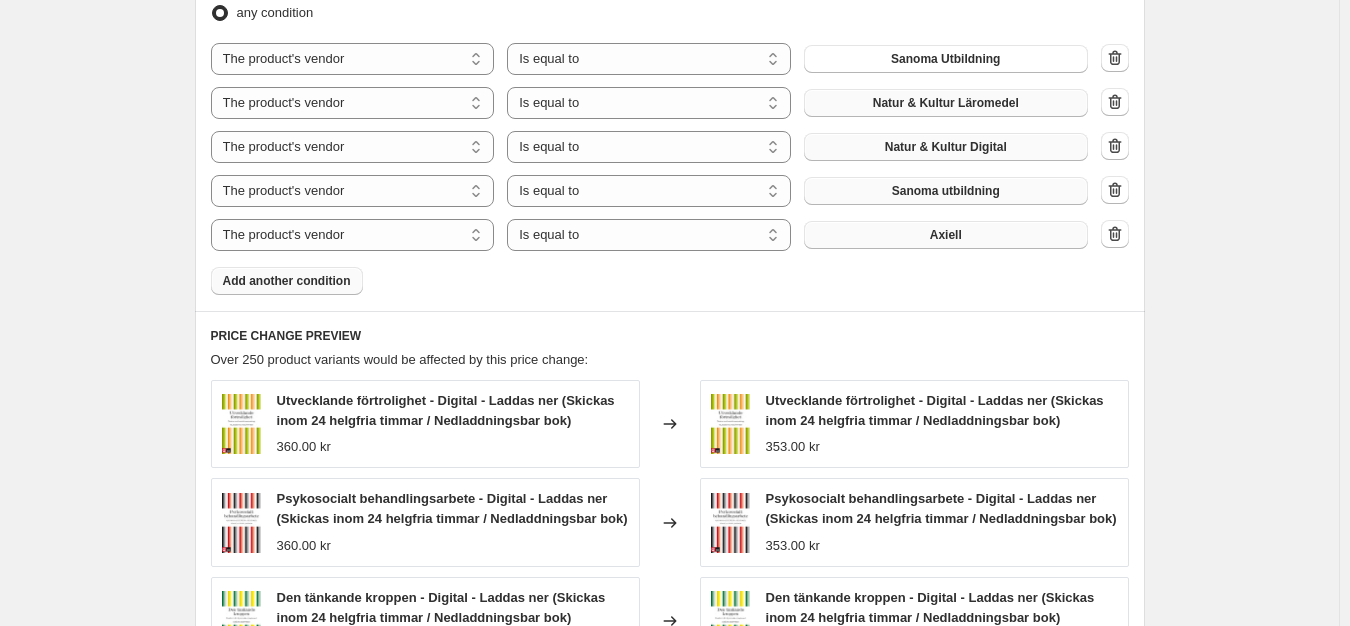 click on "Axiell" at bounding box center [946, 235] 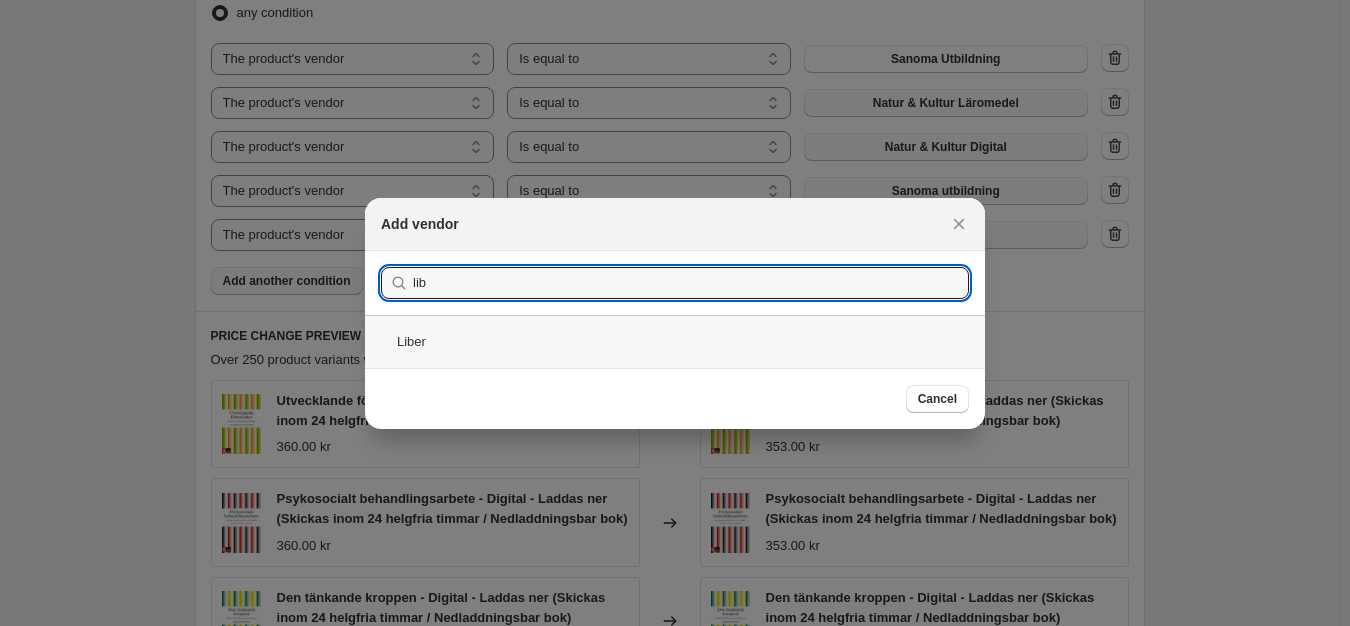 type on "lib" 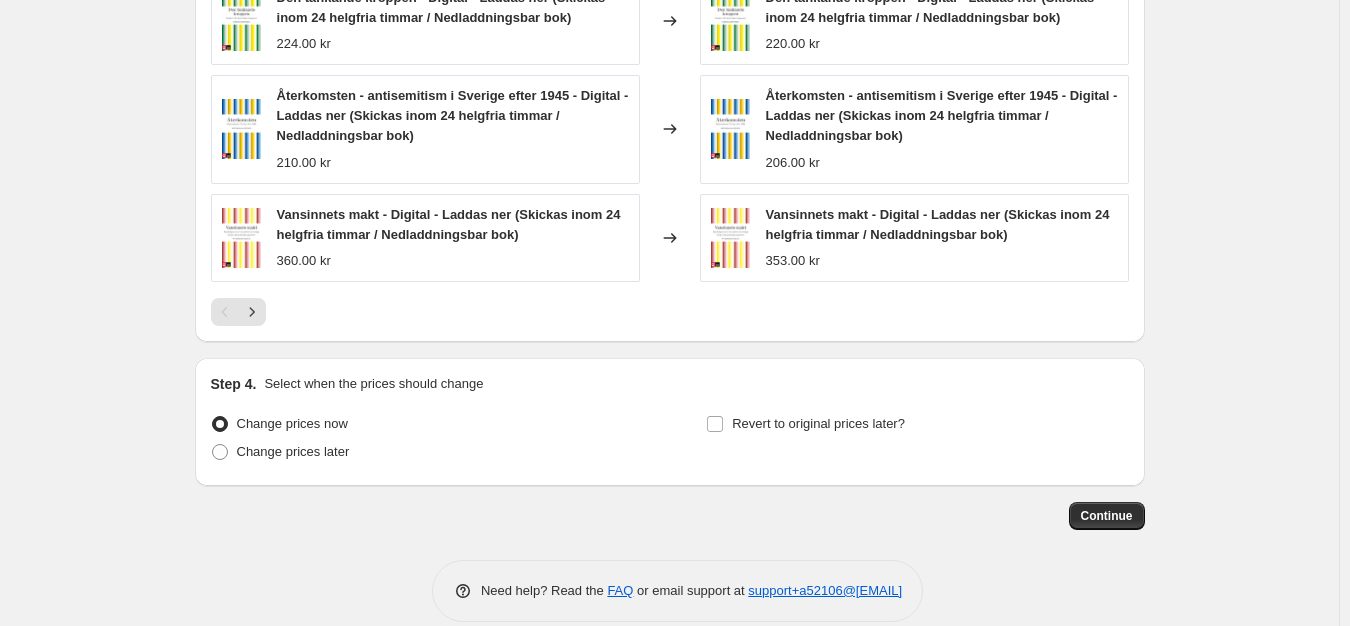 scroll, scrollTop: 1847, scrollLeft: 0, axis: vertical 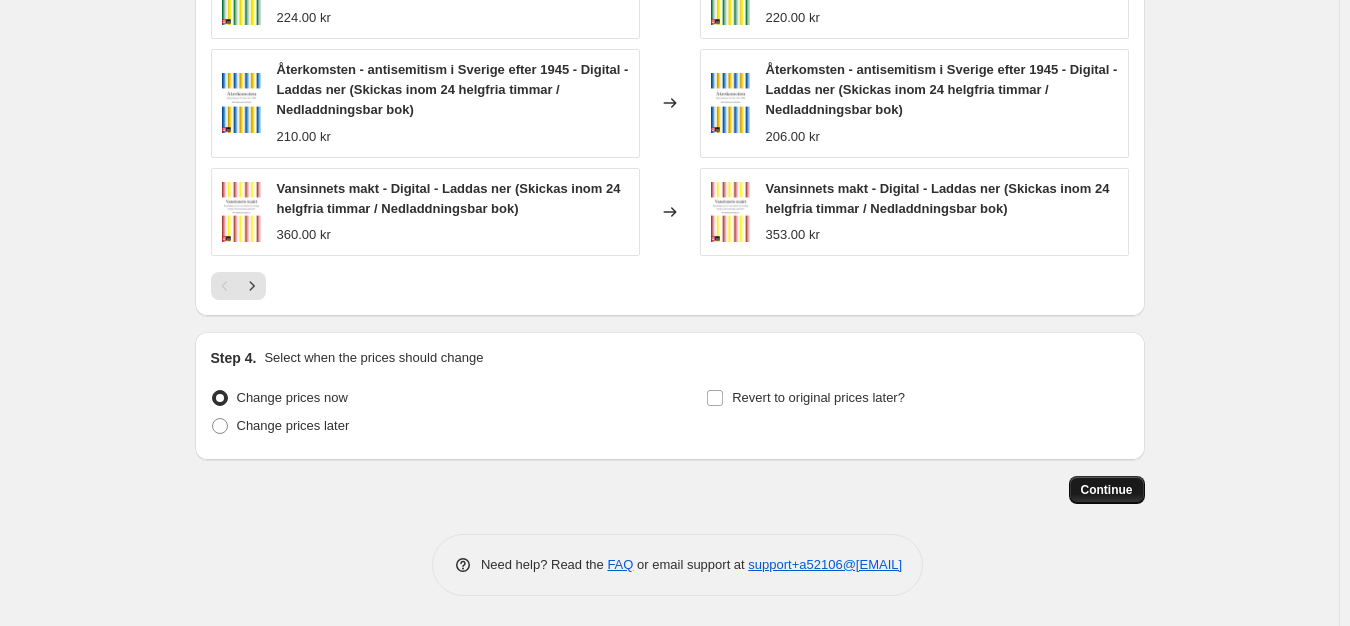 click on "Continue" at bounding box center (1107, 490) 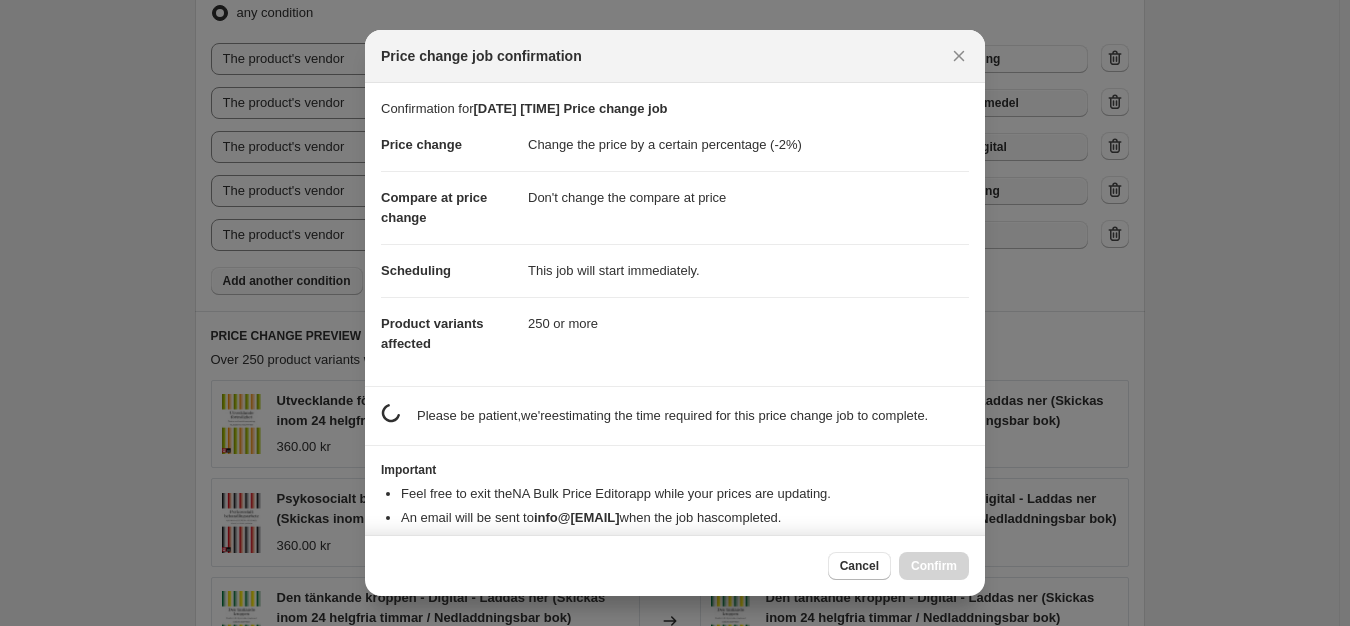 scroll, scrollTop: 0, scrollLeft: 0, axis: both 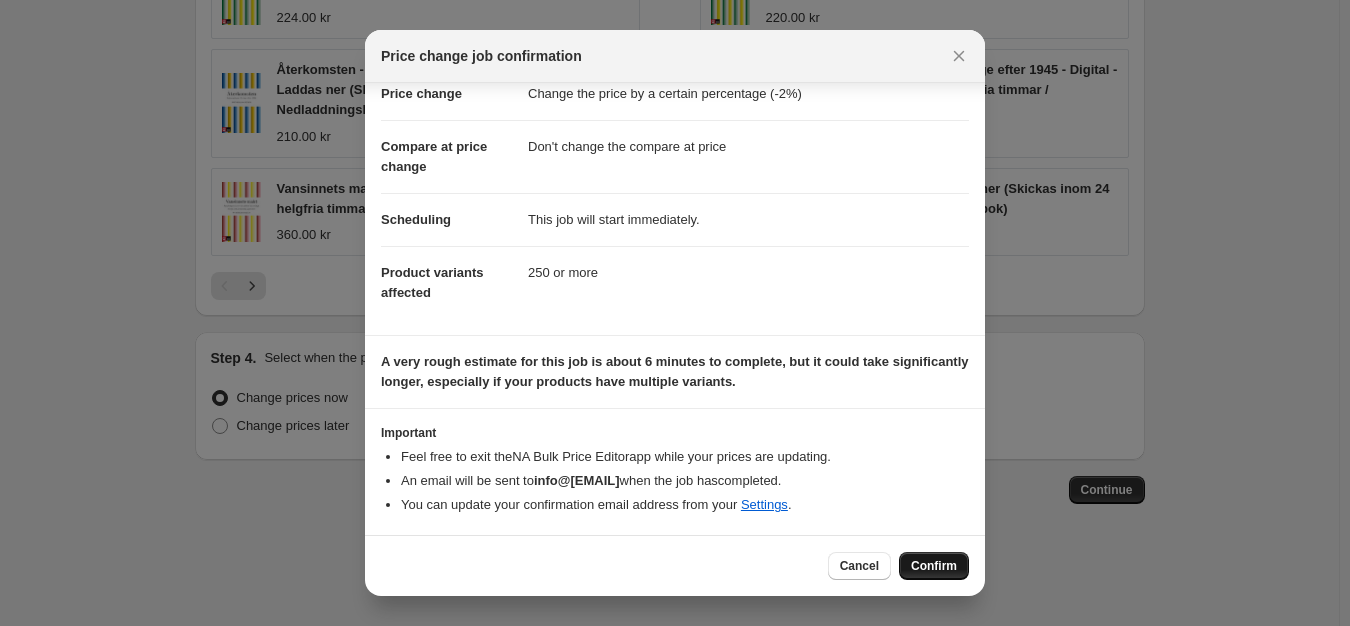 click on "Confirm" at bounding box center (934, 566) 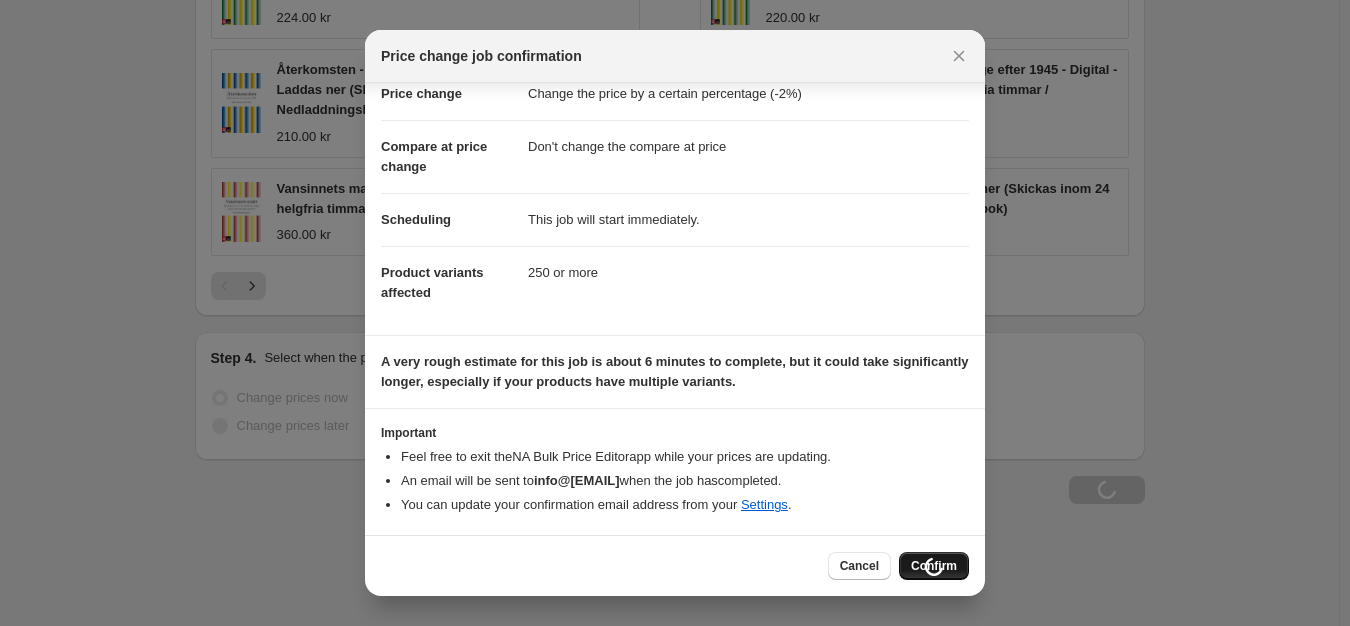 scroll, scrollTop: 1915, scrollLeft: 0, axis: vertical 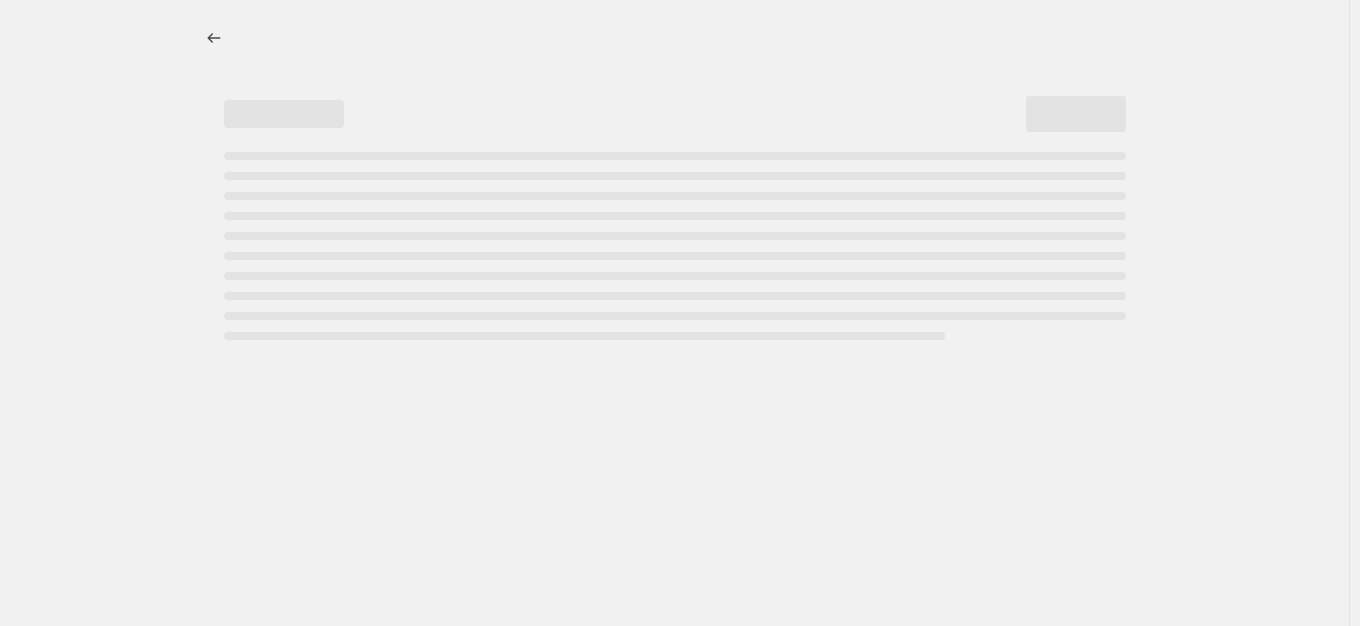 select on "percentage" 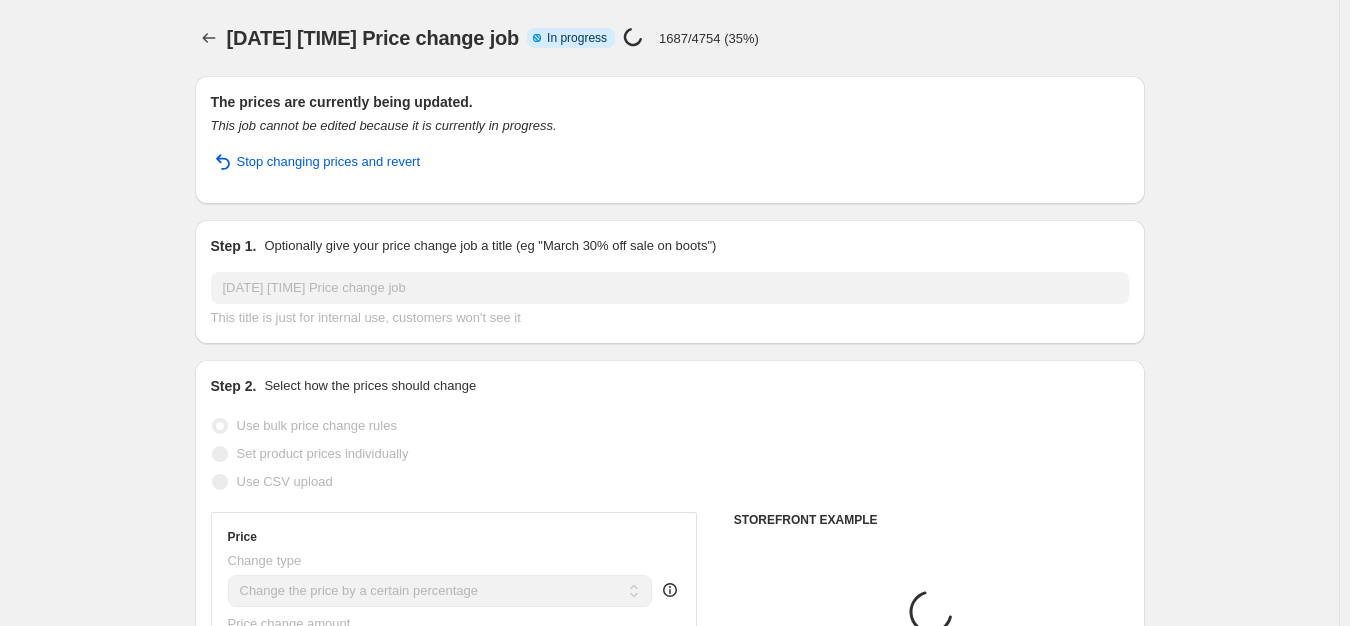 select on "product" 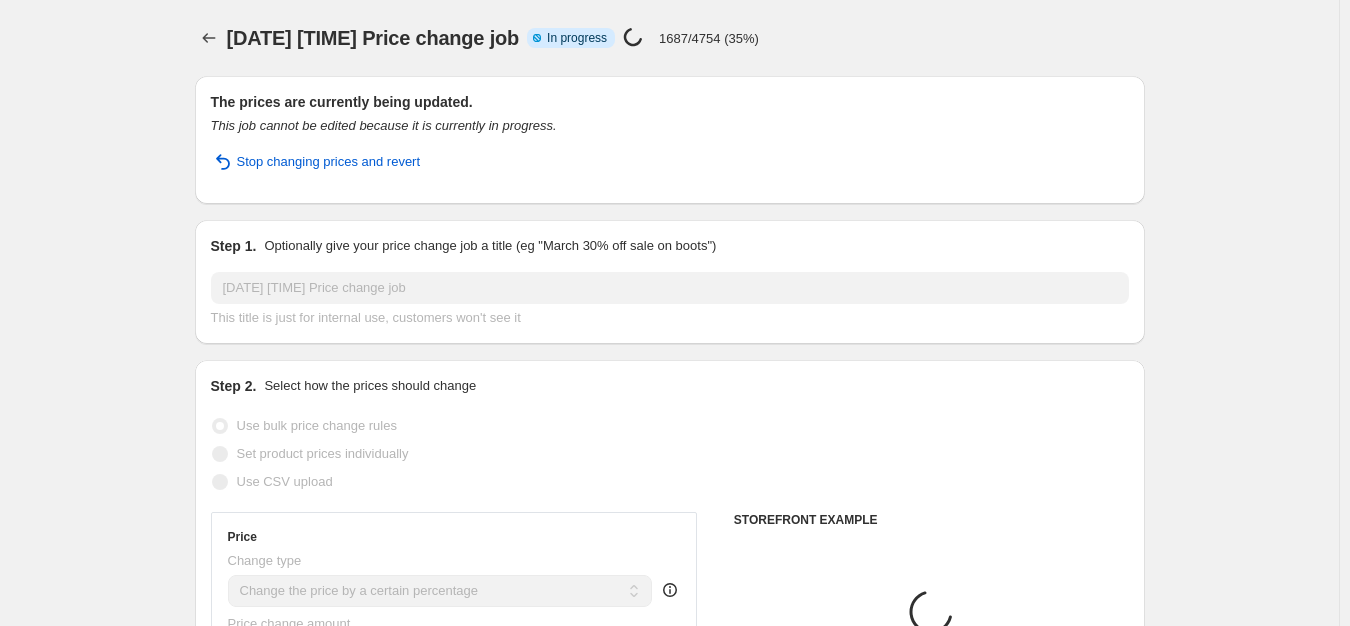 select on "product" 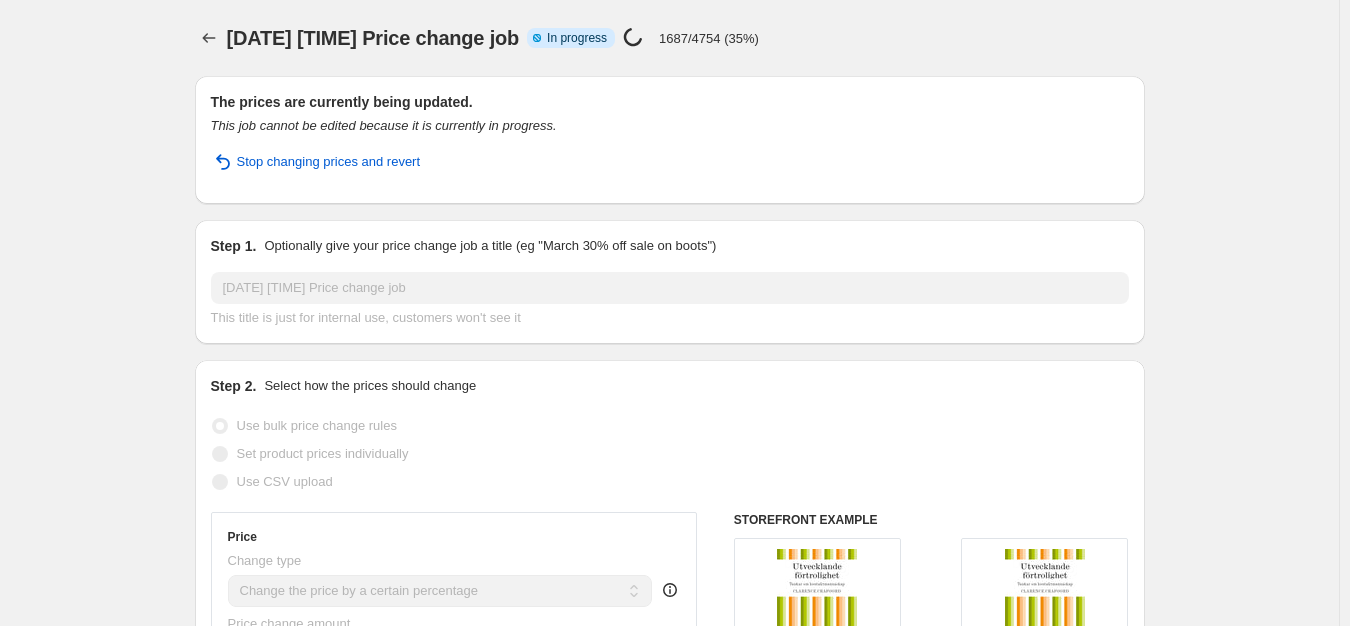 select on "vendor" 